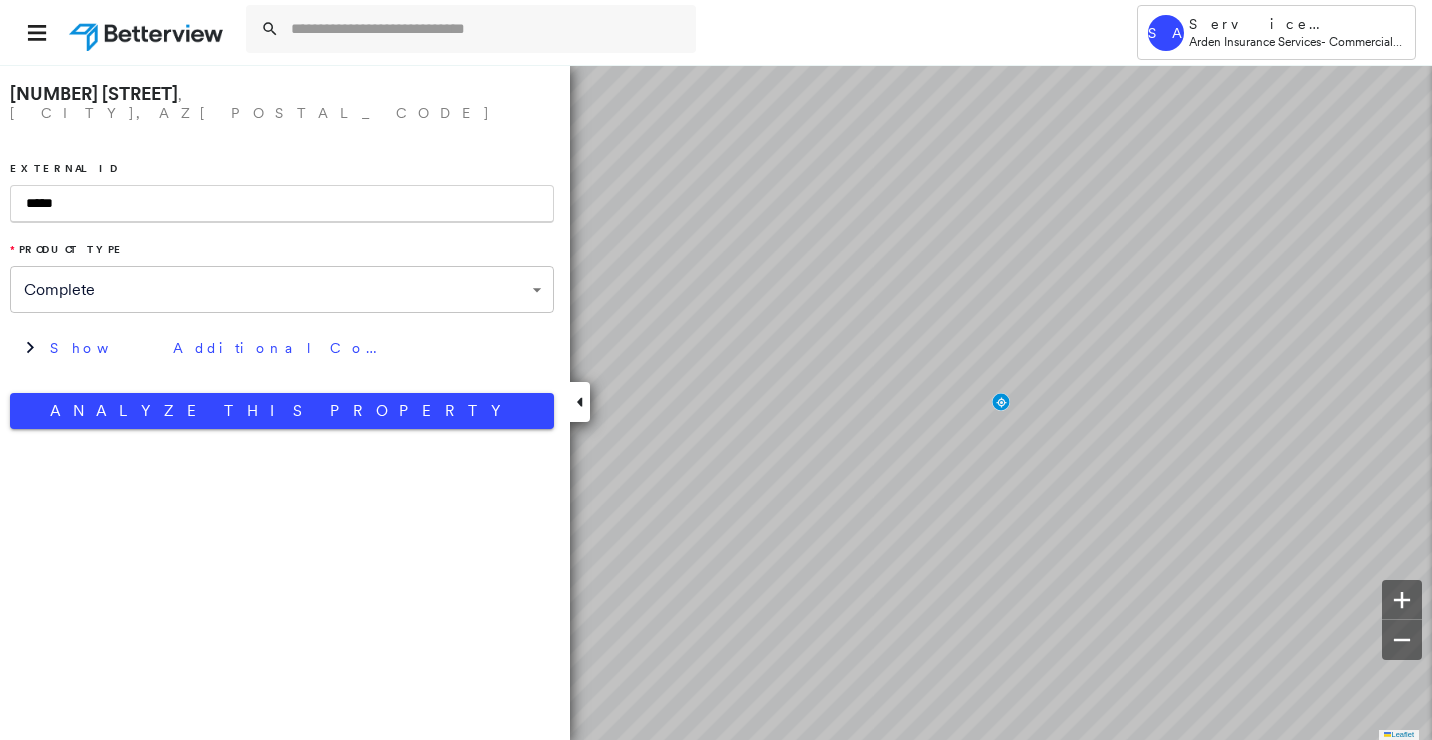 scroll, scrollTop: 0, scrollLeft: 0, axis: both 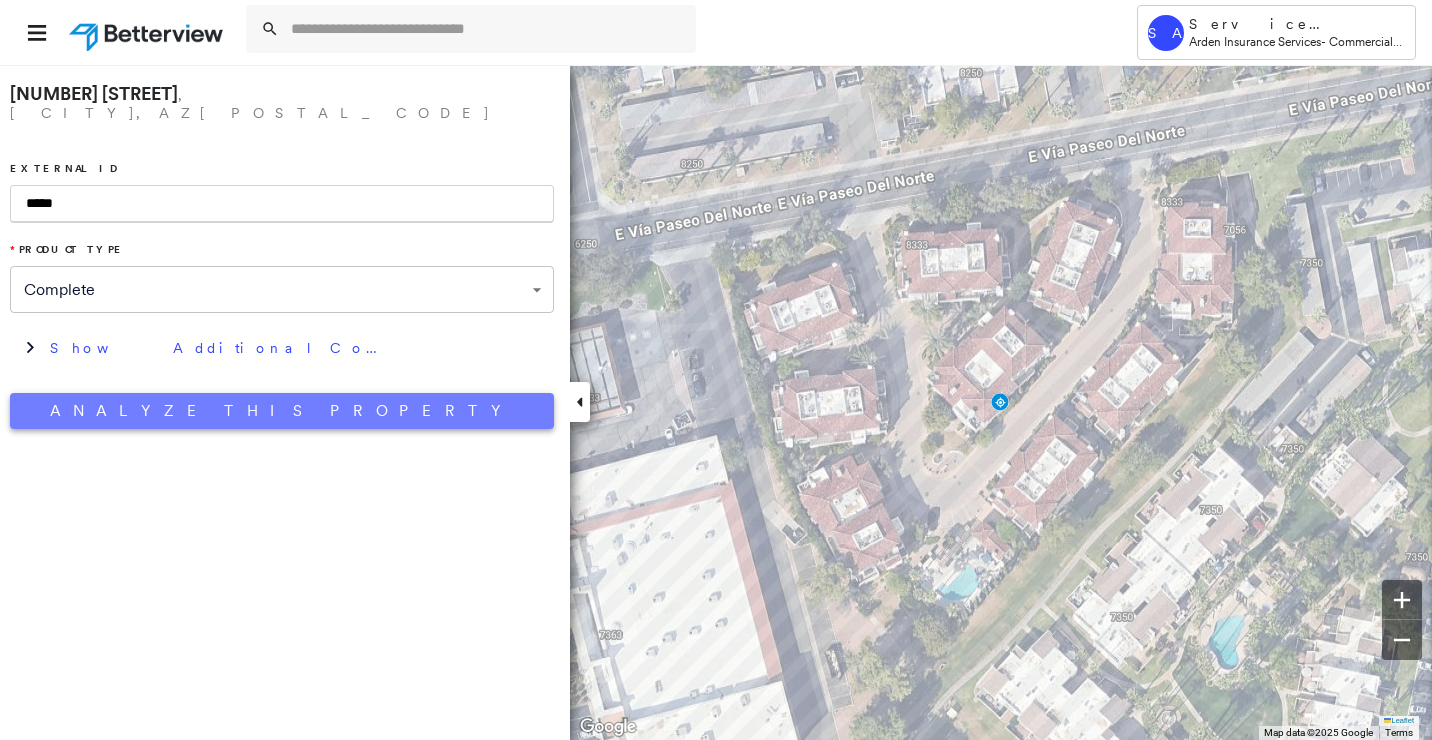 click on "Analyze This Property" at bounding box center (282, 411) 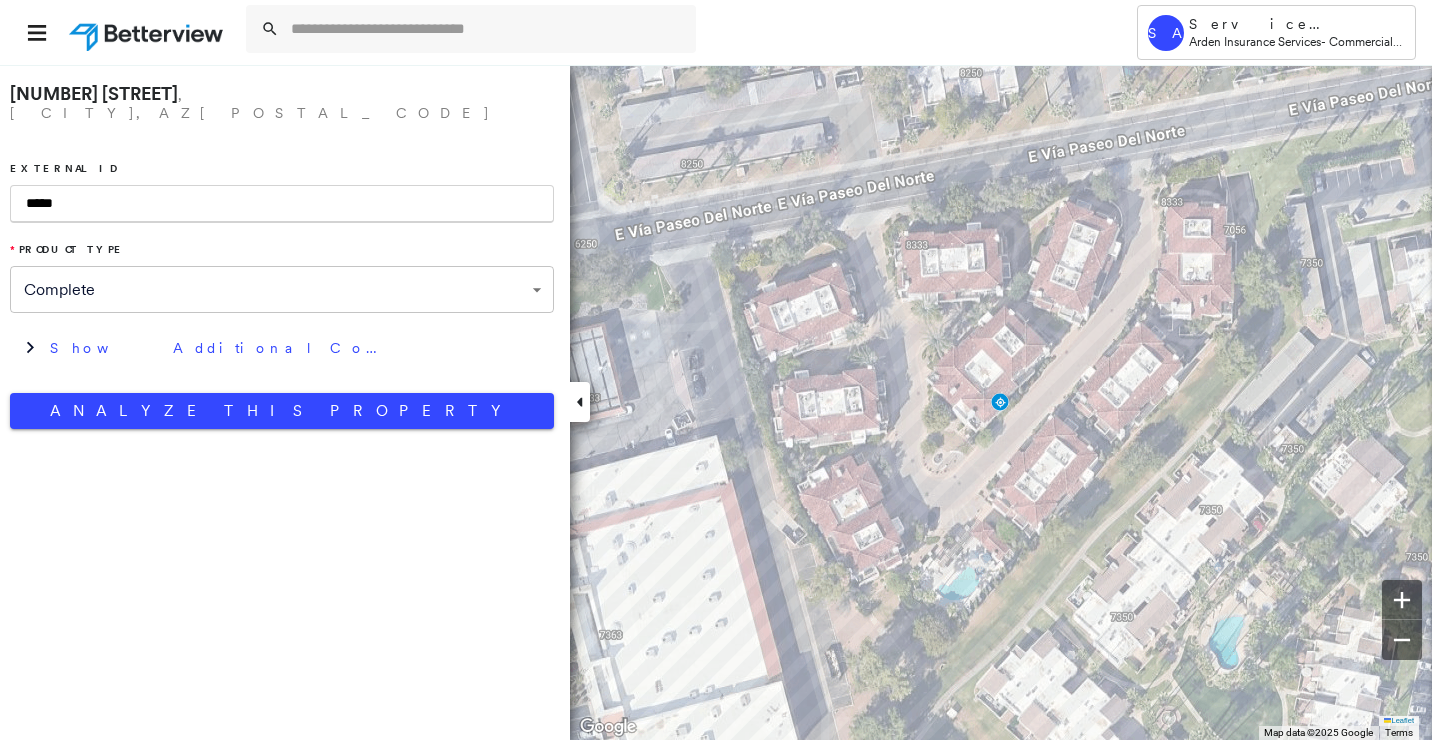 drag, startPoint x: 92, startPoint y: 192, endPoint x: -15, endPoint y: 192, distance: 107 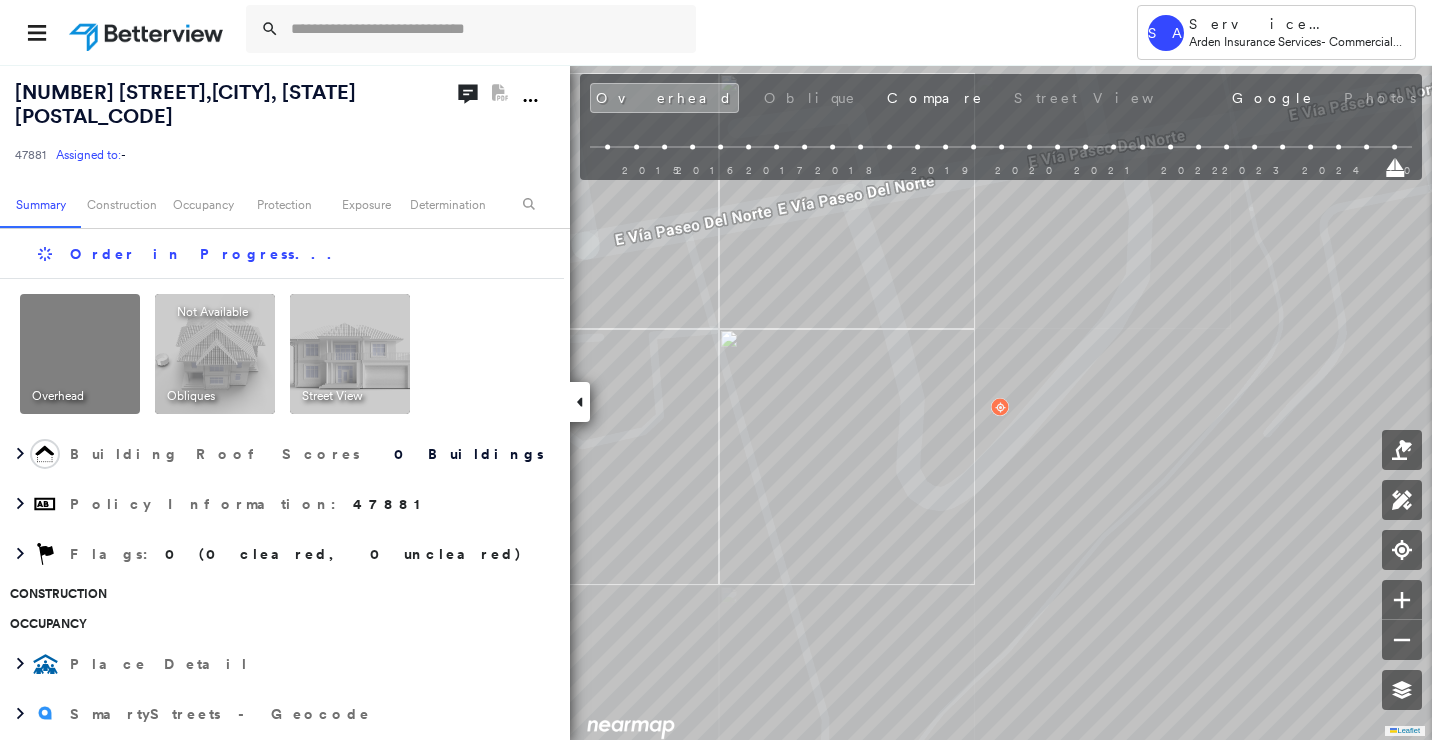 click on "[NUMBER] [STREET] , [CITY], [STATE] [POSTAL_CODE]" at bounding box center (185, 104) 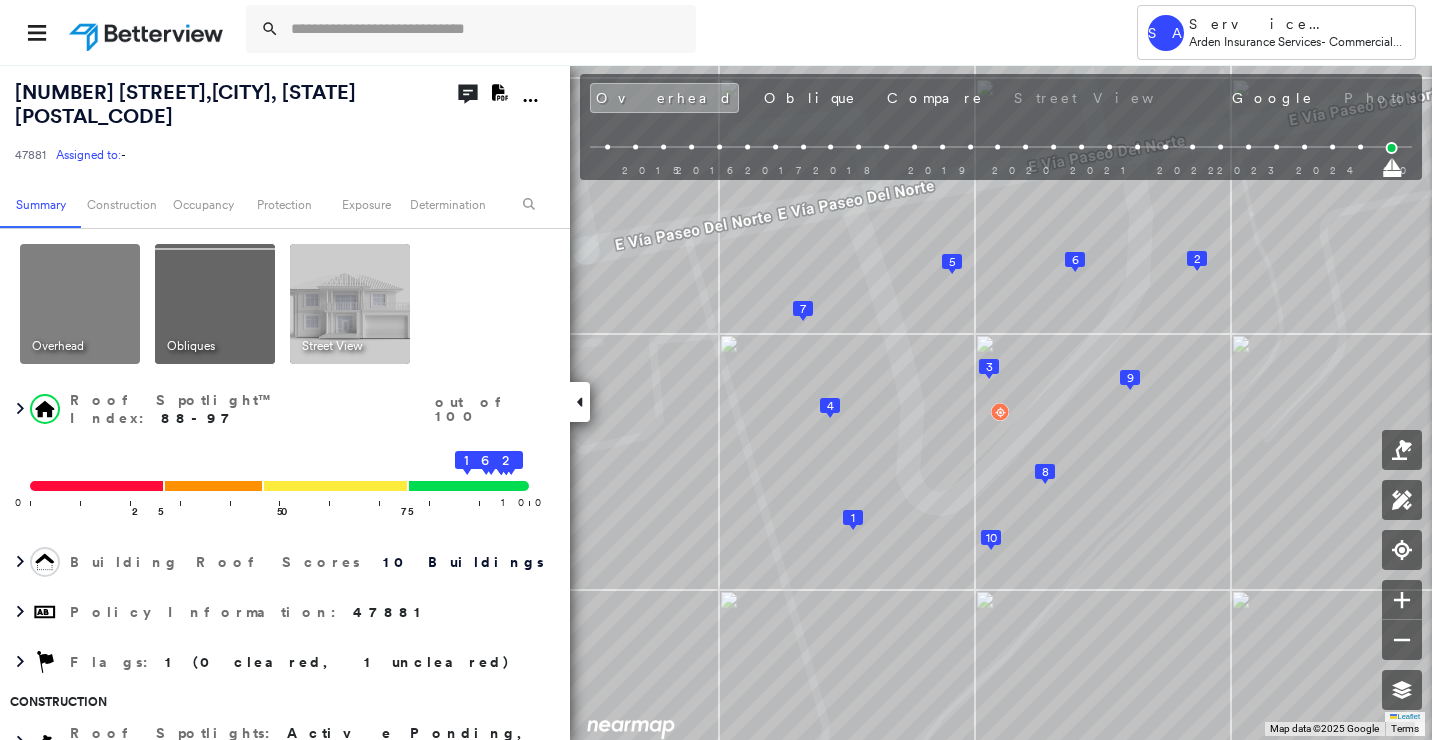 click on "Download PDF Report" 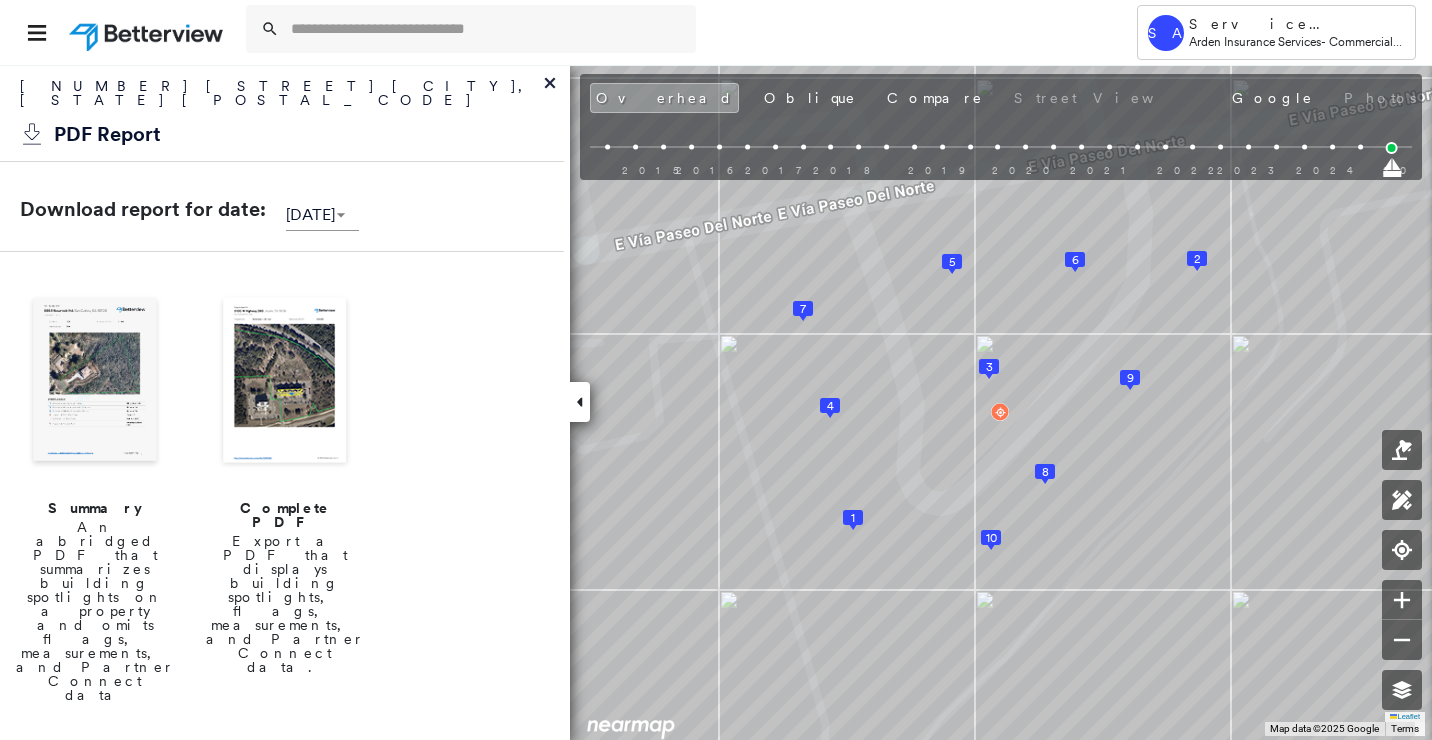 scroll, scrollTop: 600, scrollLeft: 0, axis: vertical 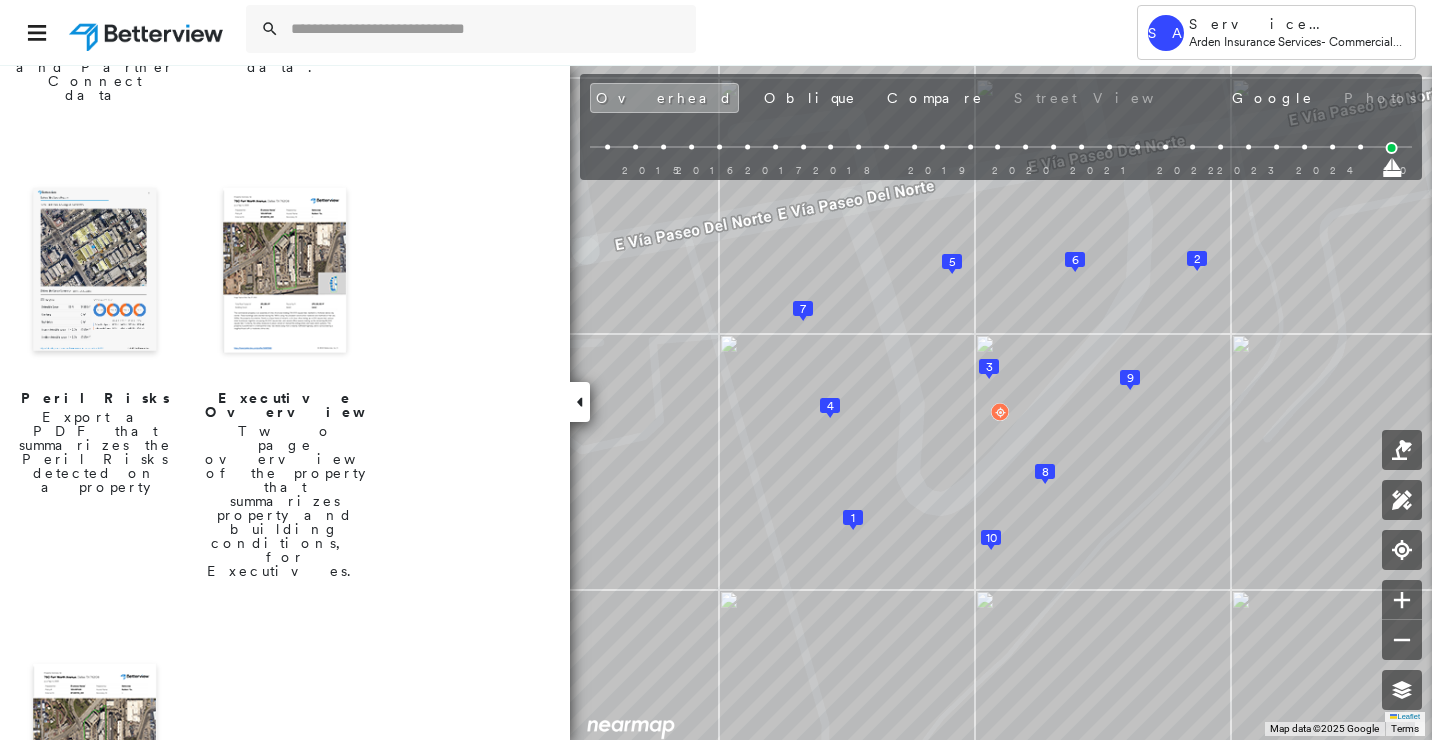 click at bounding box center (95, 272) 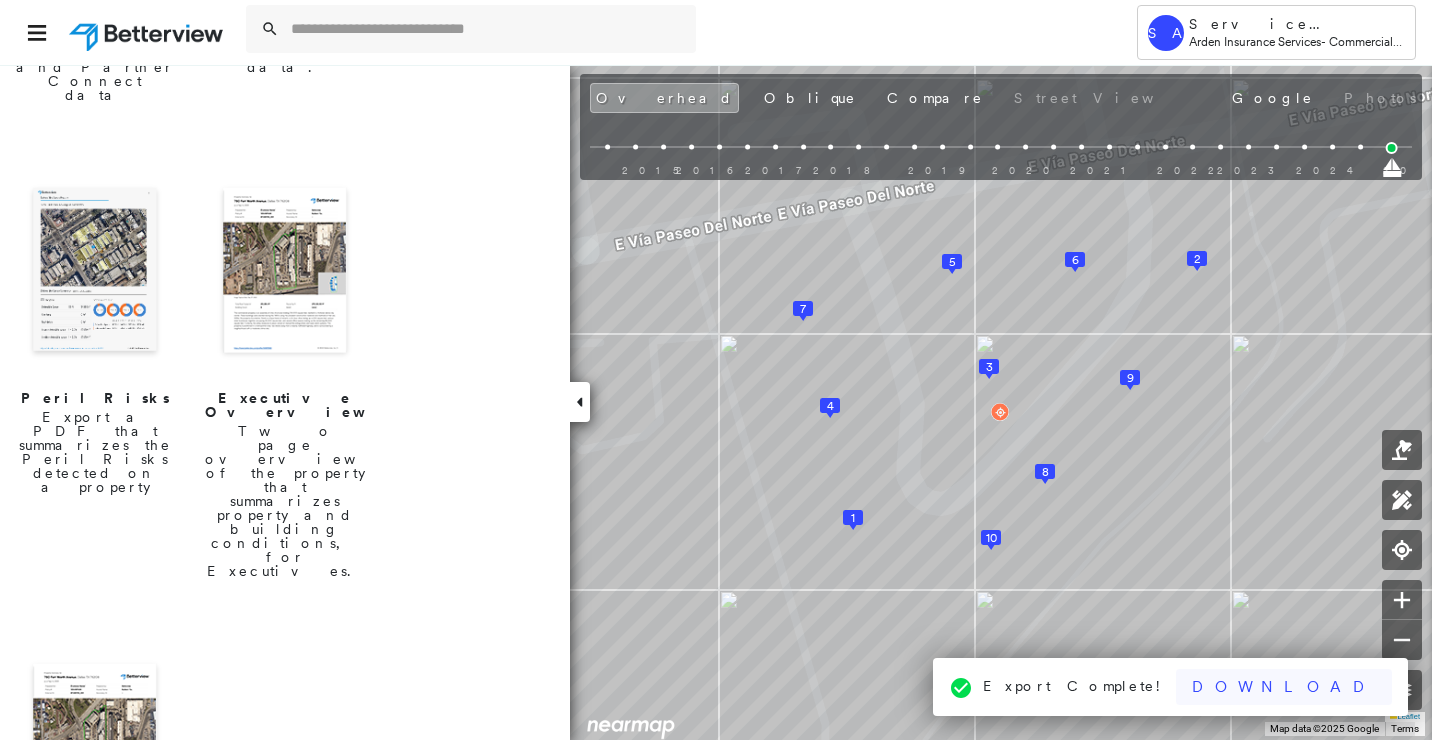 click on "Download" at bounding box center [1284, 687] 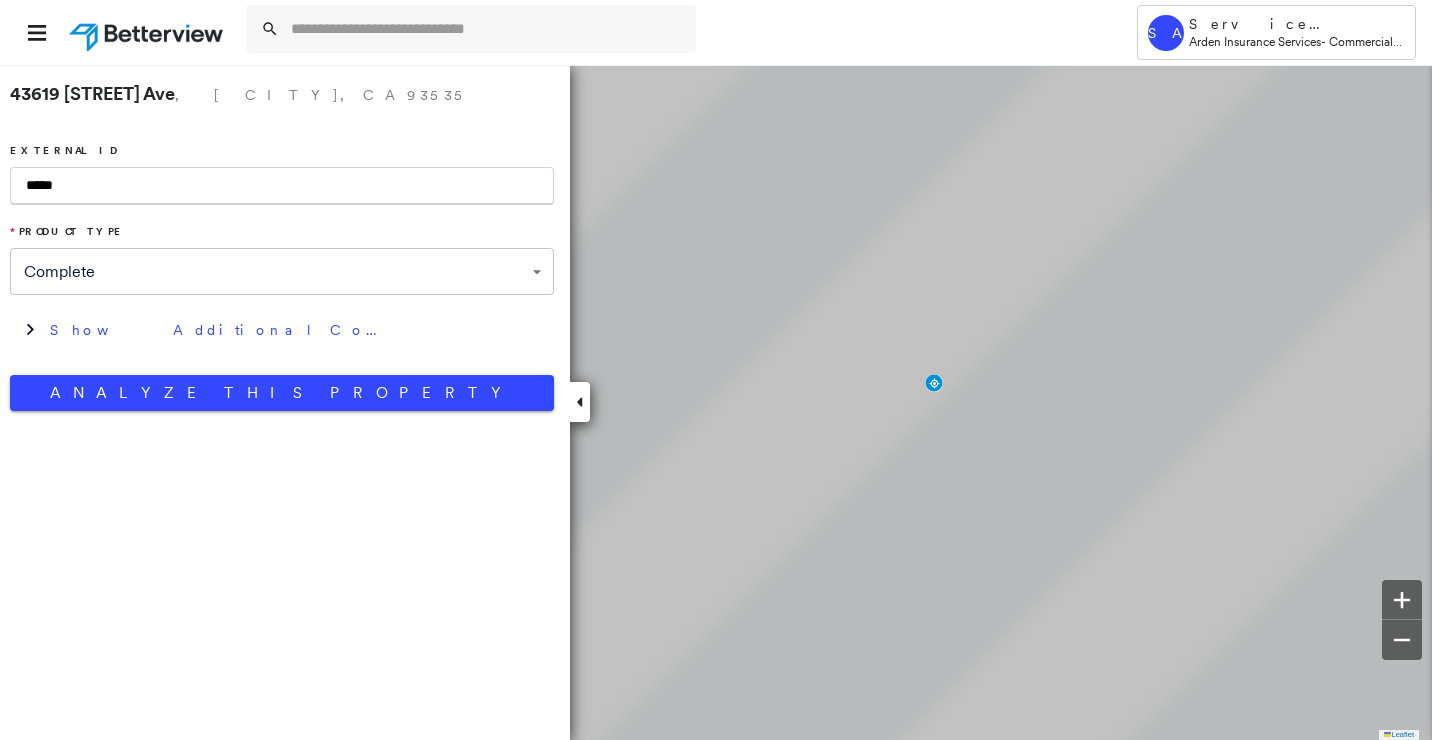scroll, scrollTop: 0, scrollLeft: 0, axis: both 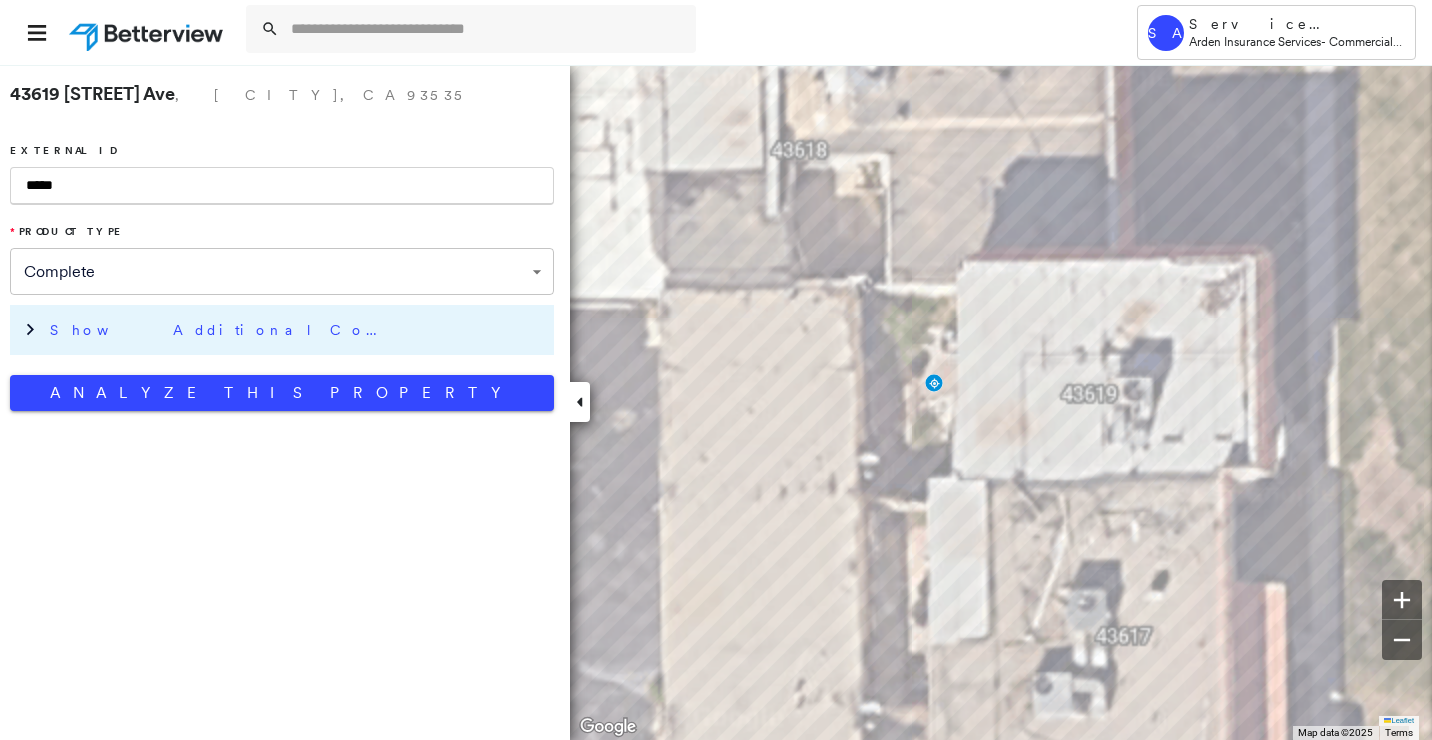 drag, startPoint x: 239, startPoint y: 346, endPoint x: 509, endPoint y: 353, distance: 270.09073 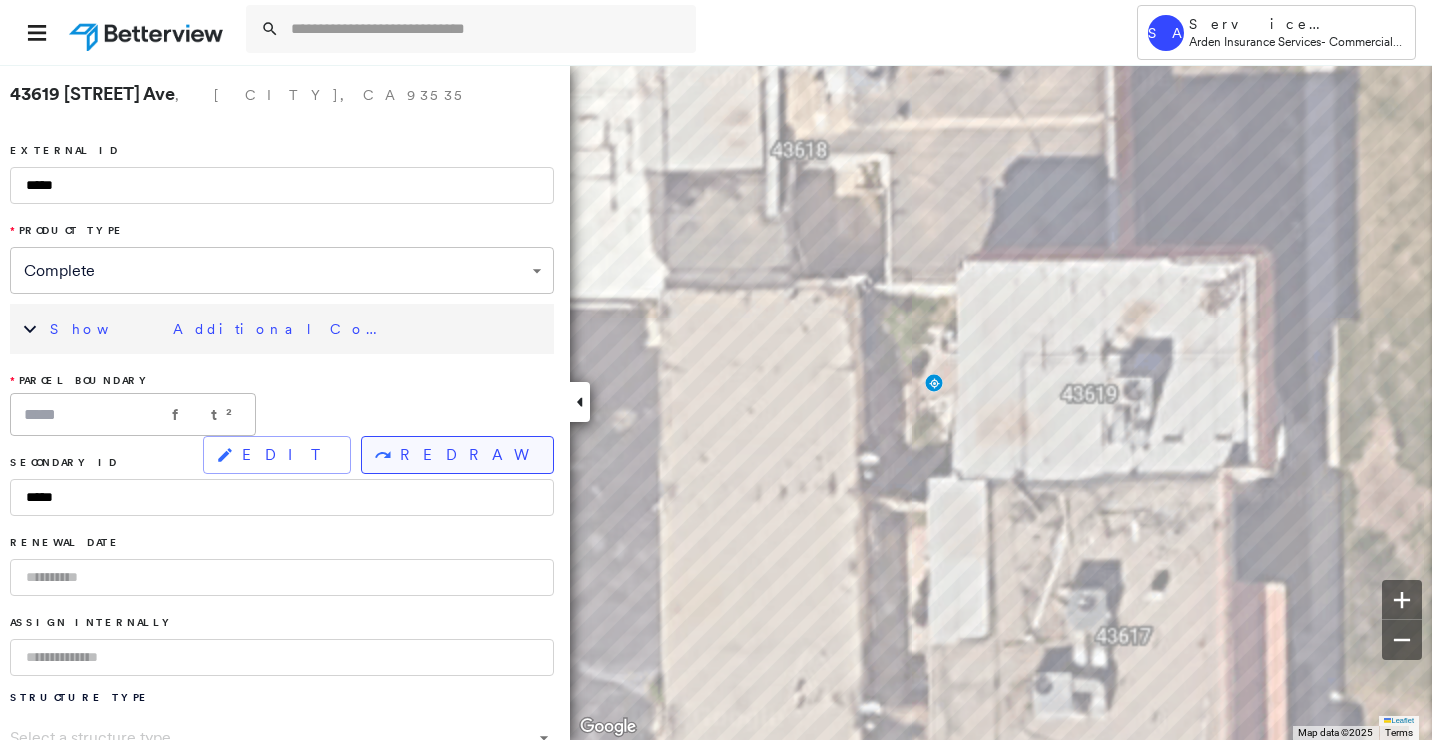 click on "REDRAW" at bounding box center (457, 455) 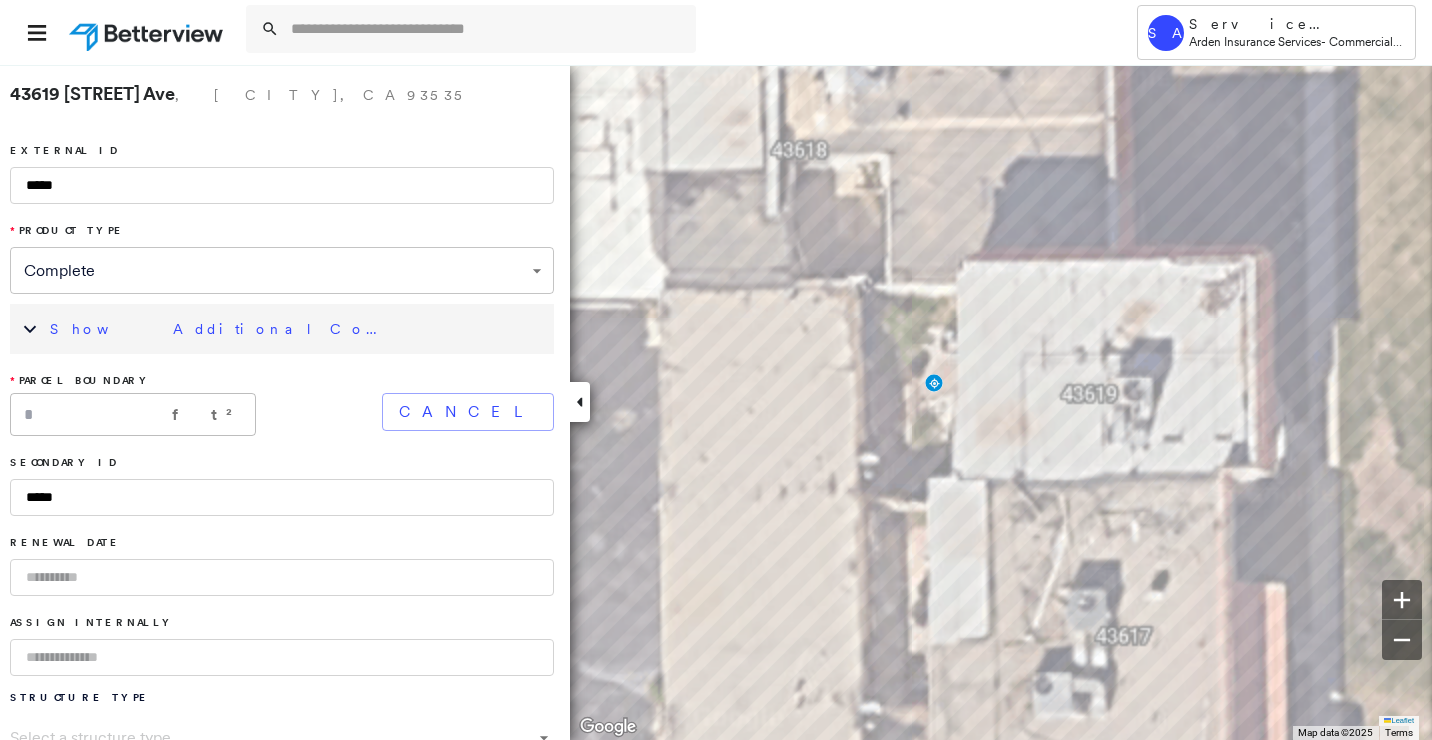 click 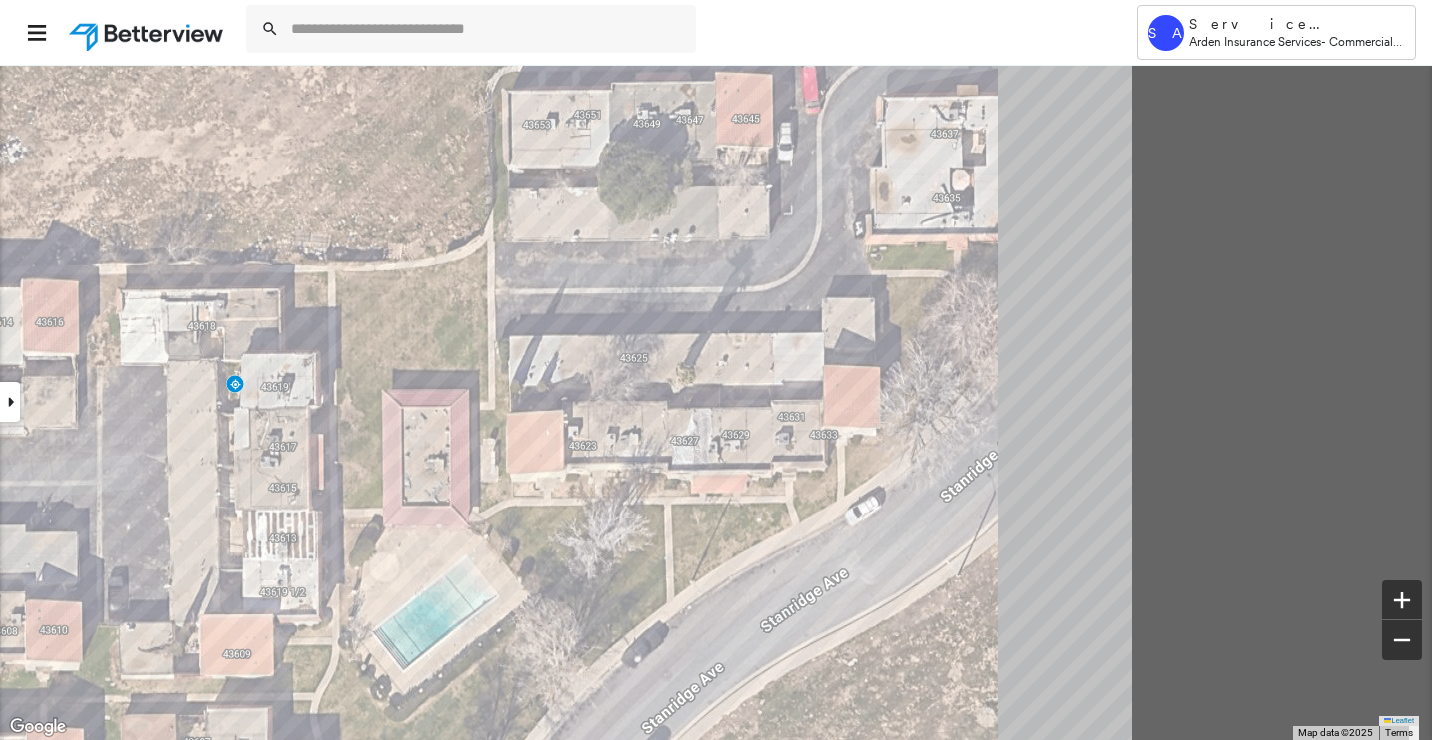 drag, startPoint x: 739, startPoint y: 314, endPoint x: 310, endPoint y: 319, distance: 429.02914 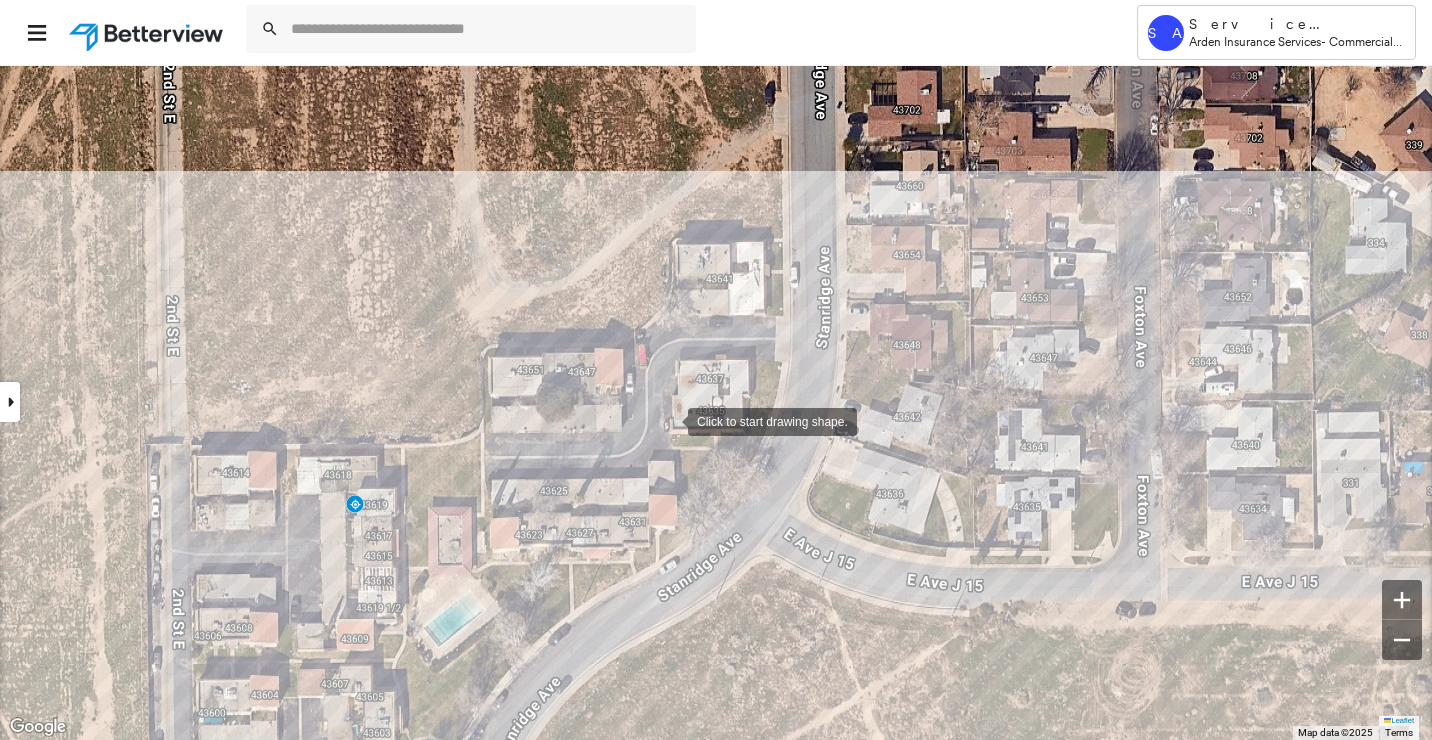 drag, startPoint x: 690, startPoint y: 252, endPoint x: 668, endPoint y: 419, distance: 168.44287 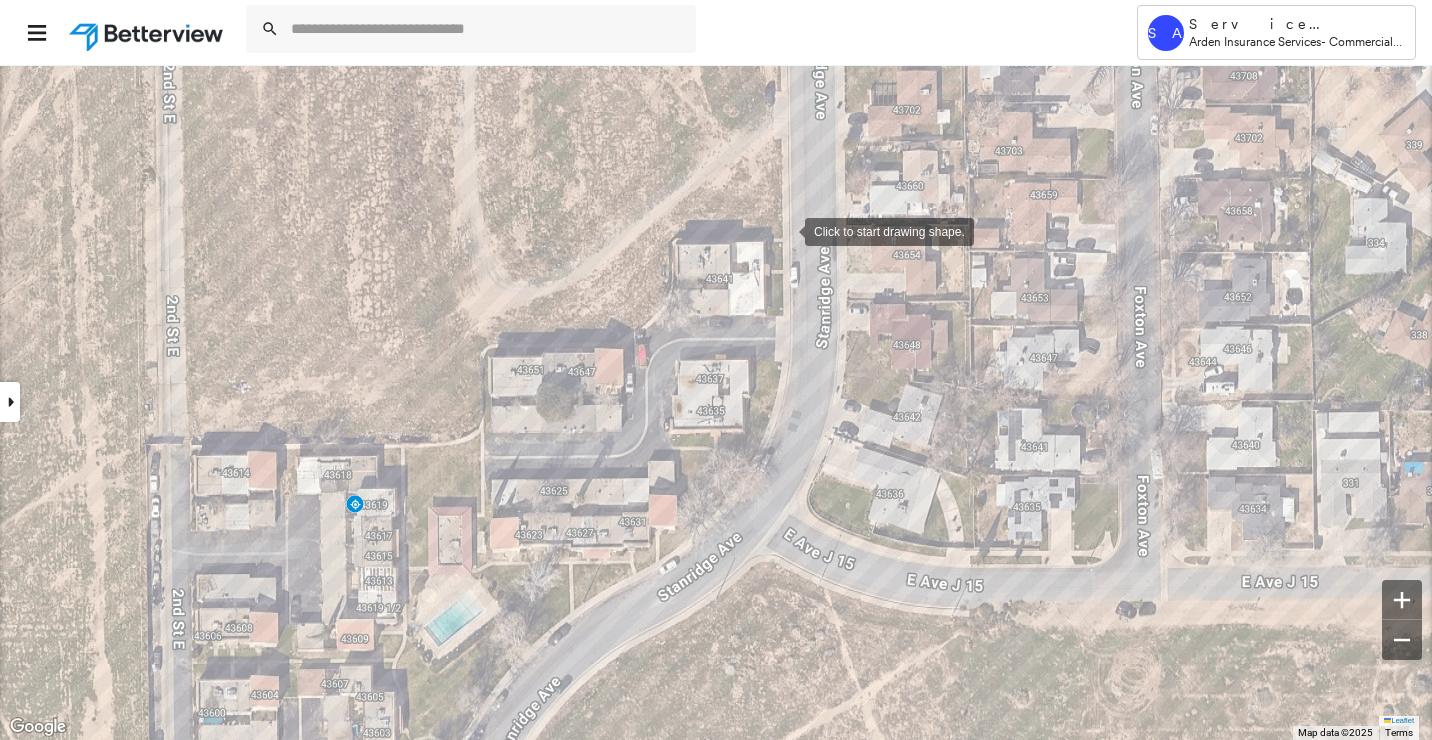 click at bounding box center (785, 230) 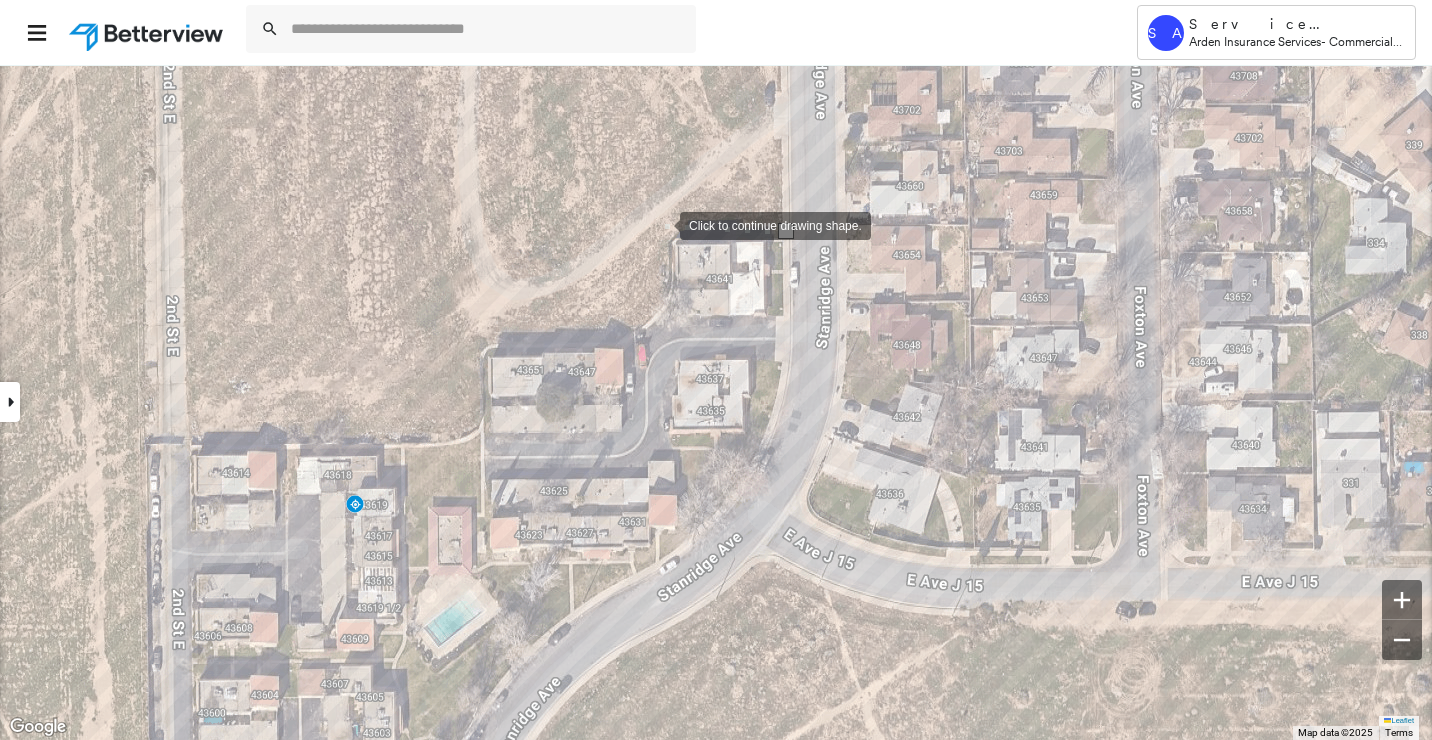 drag, startPoint x: 660, startPoint y: 224, endPoint x: 653, endPoint y: 247, distance: 24.04163 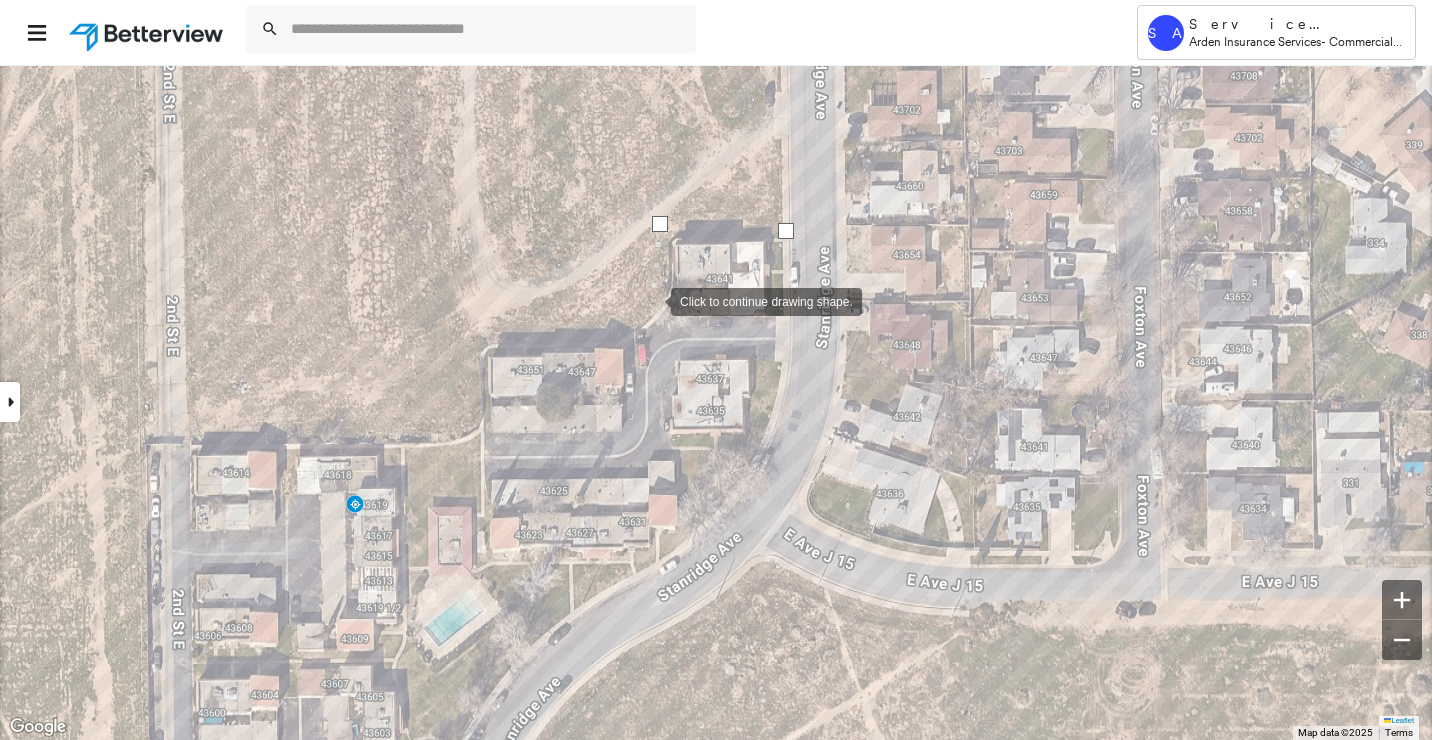 click at bounding box center (651, 300) 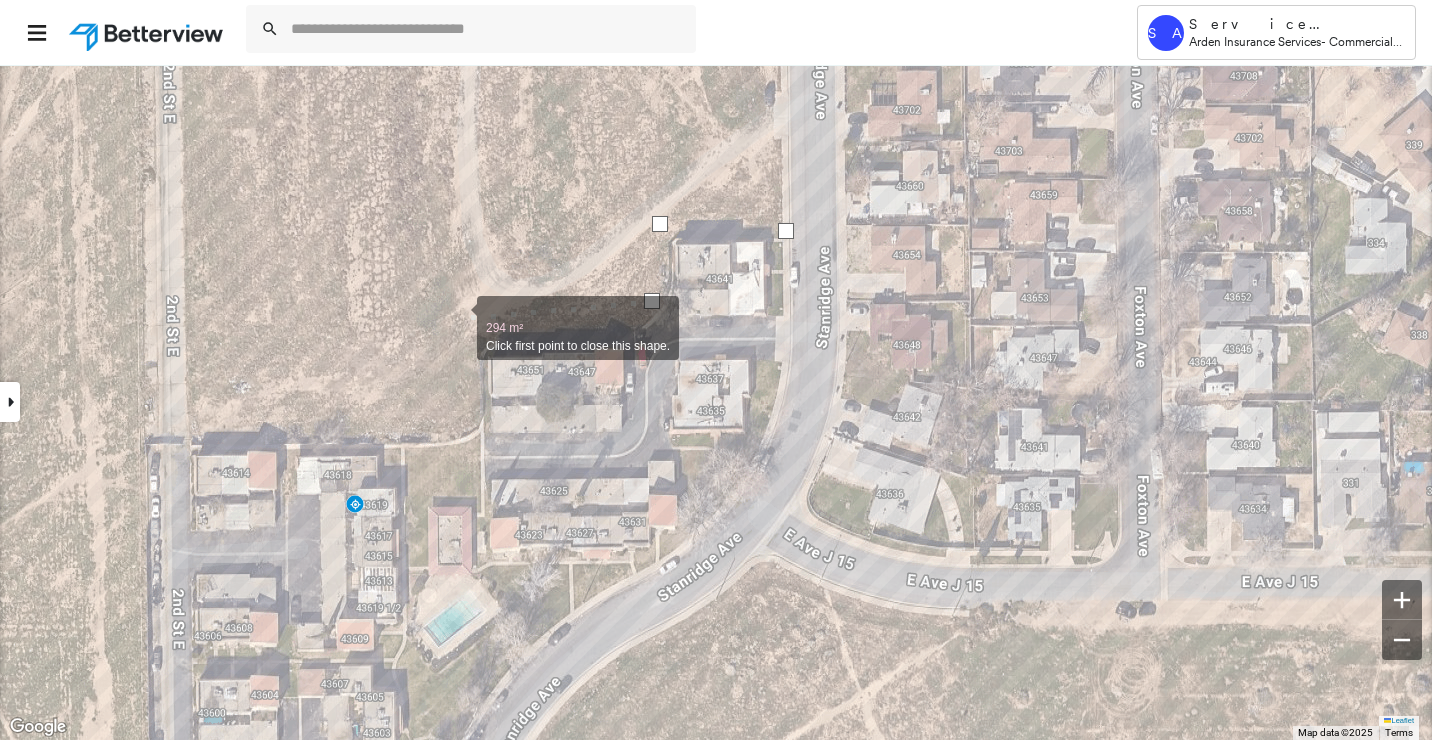 click at bounding box center [457, 317] 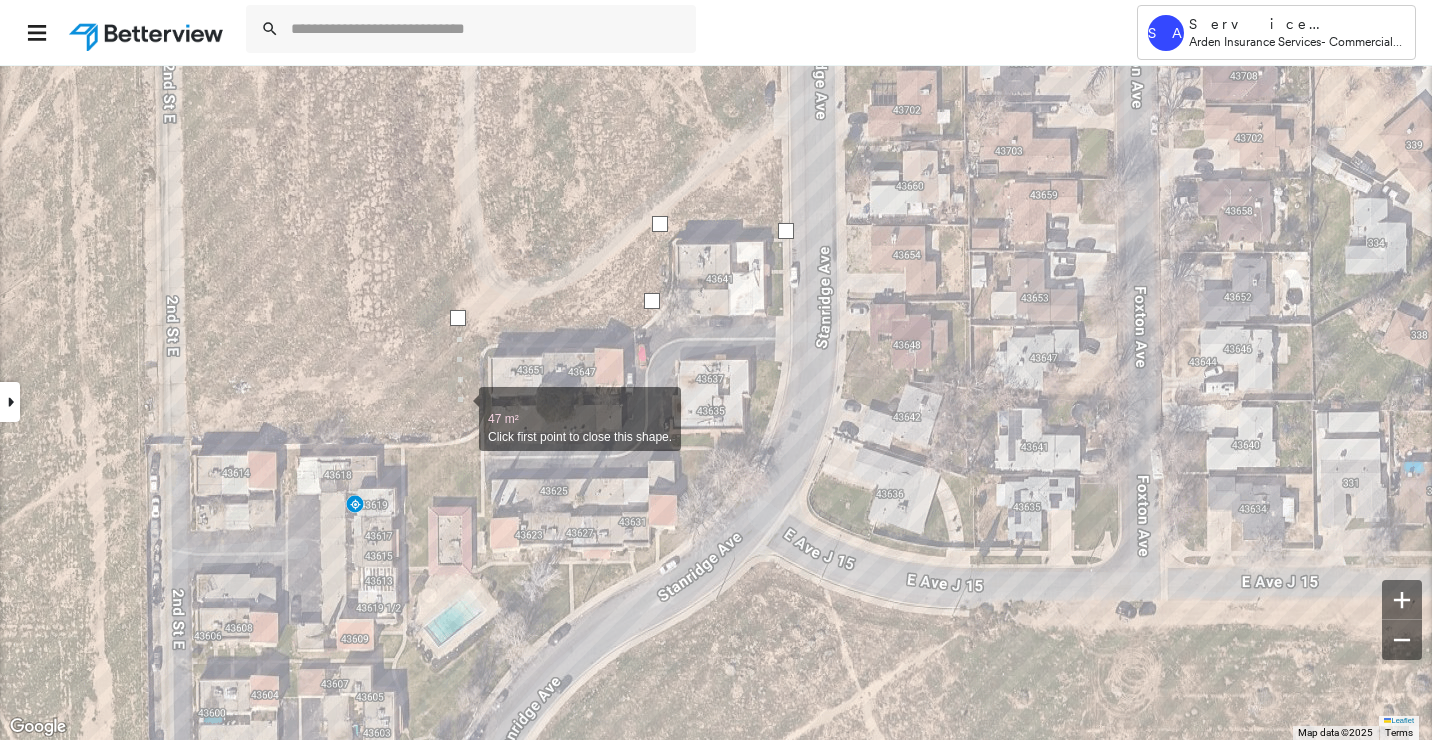 click at bounding box center [459, 408] 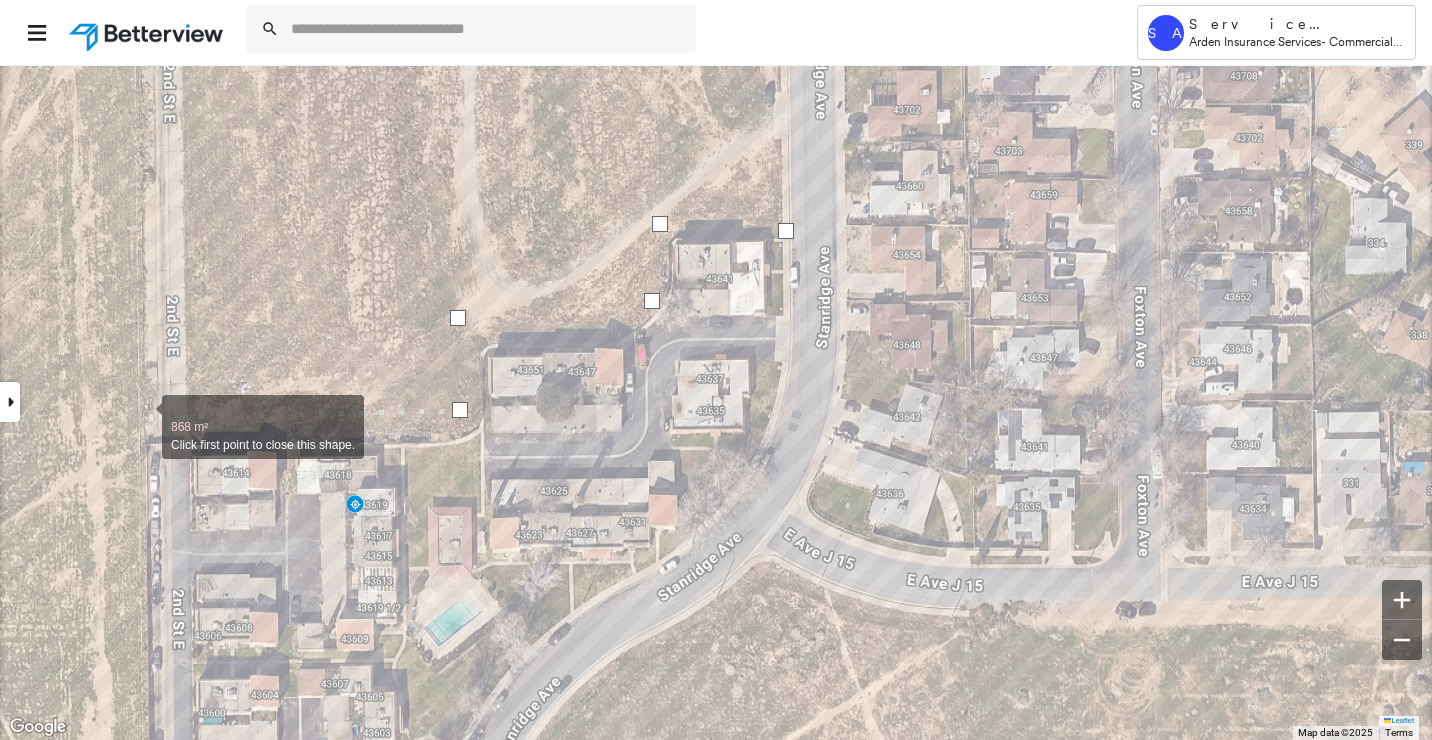 click at bounding box center [142, 416] 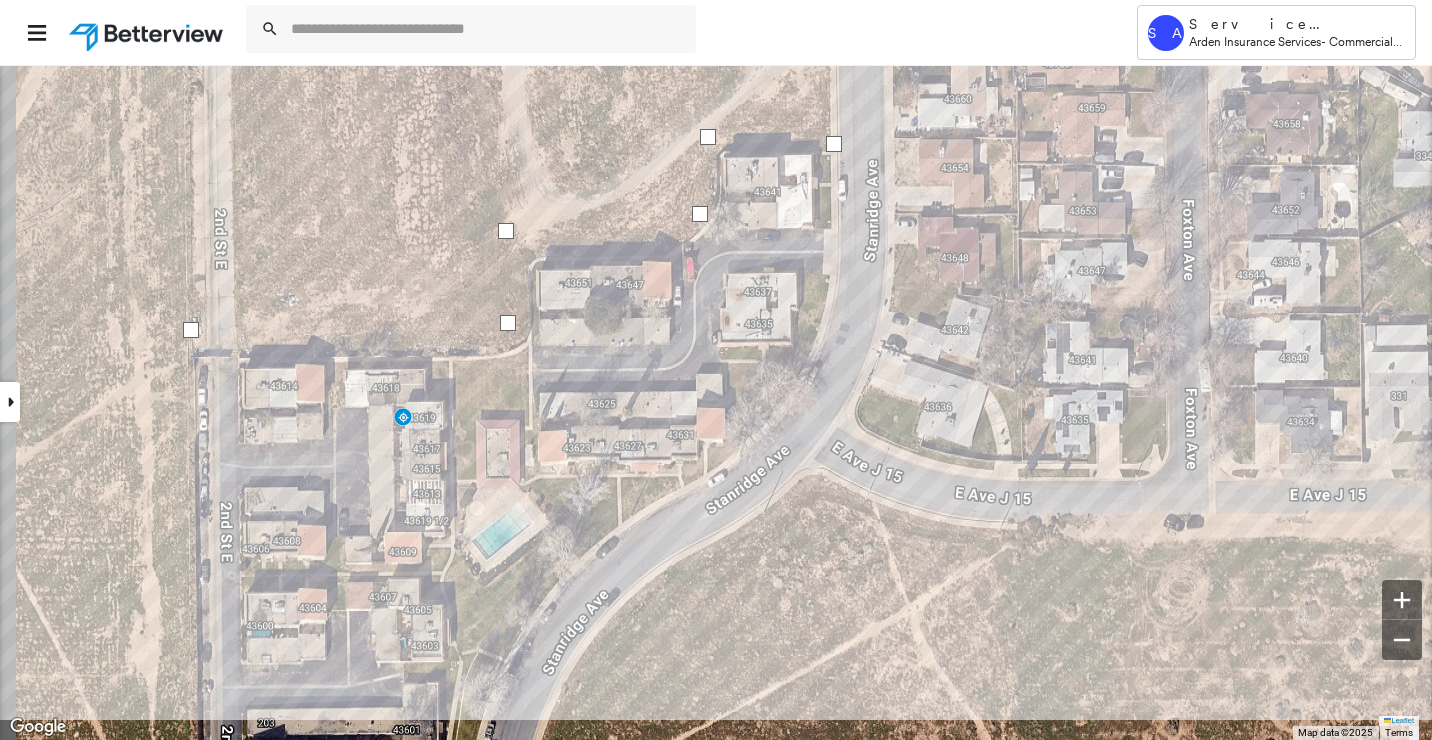 click on "773 m² Click first point to close this shape." at bounding box center (-433, 154) 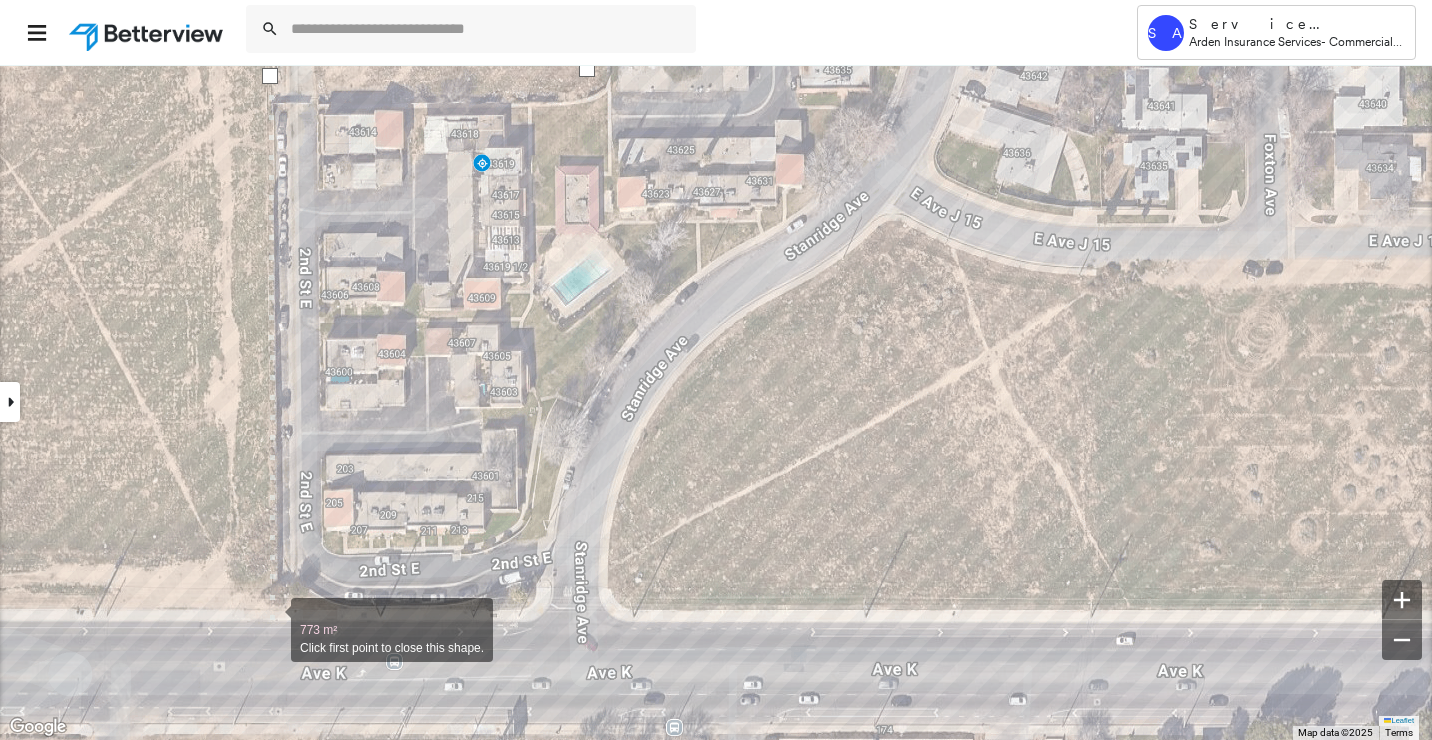 drag, startPoint x: 271, startPoint y: 619, endPoint x: 295, endPoint y: 617, distance: 24.083189 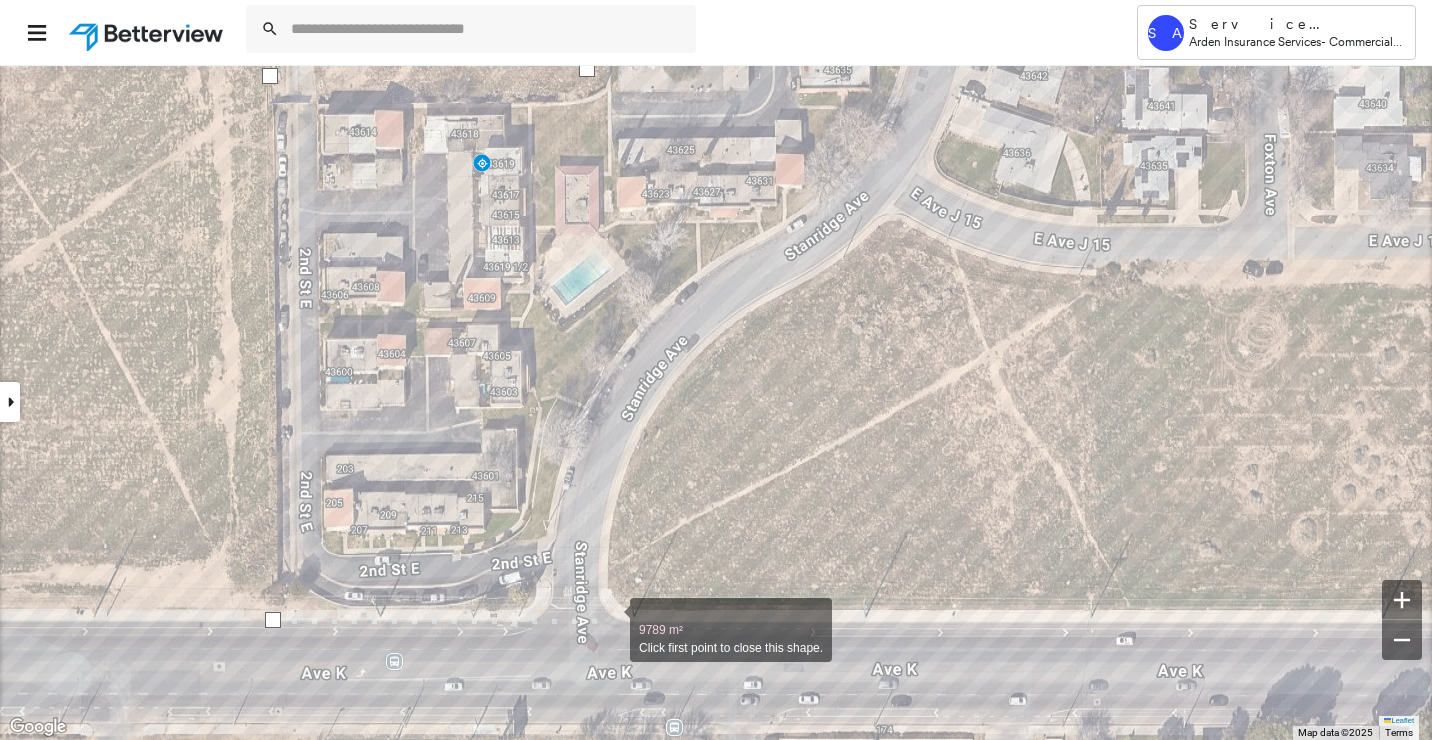 click at bounding box center [610, 619] 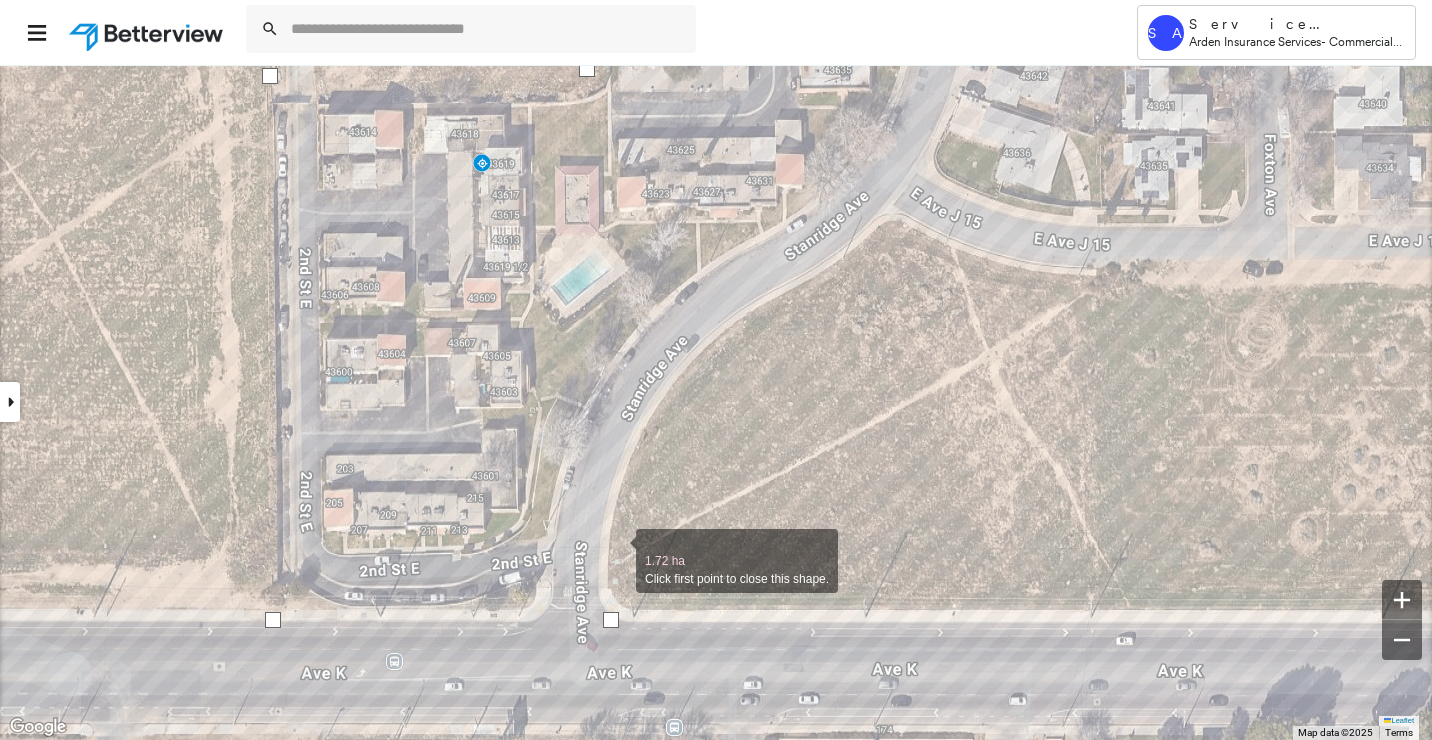 click at bounding box center [616, 550] 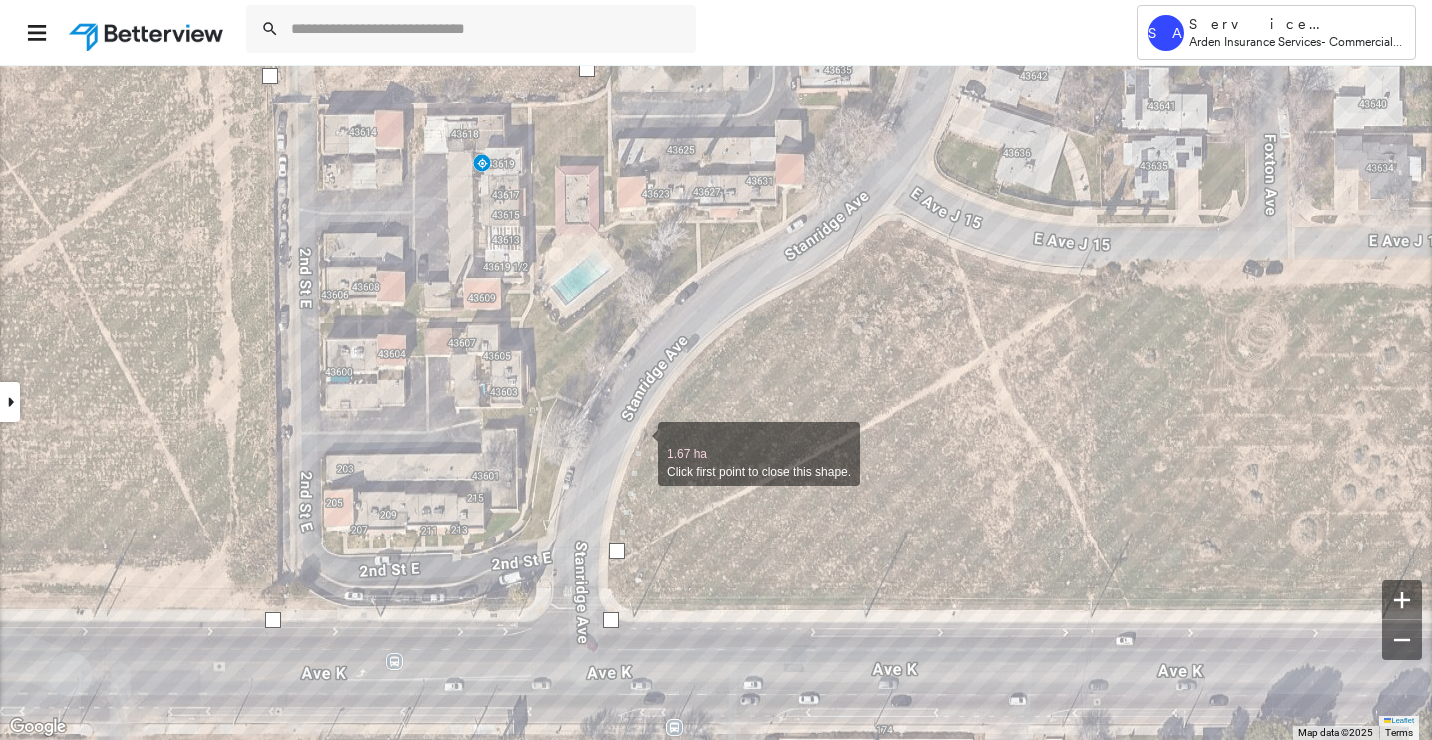click at bounding box center (638, 443) 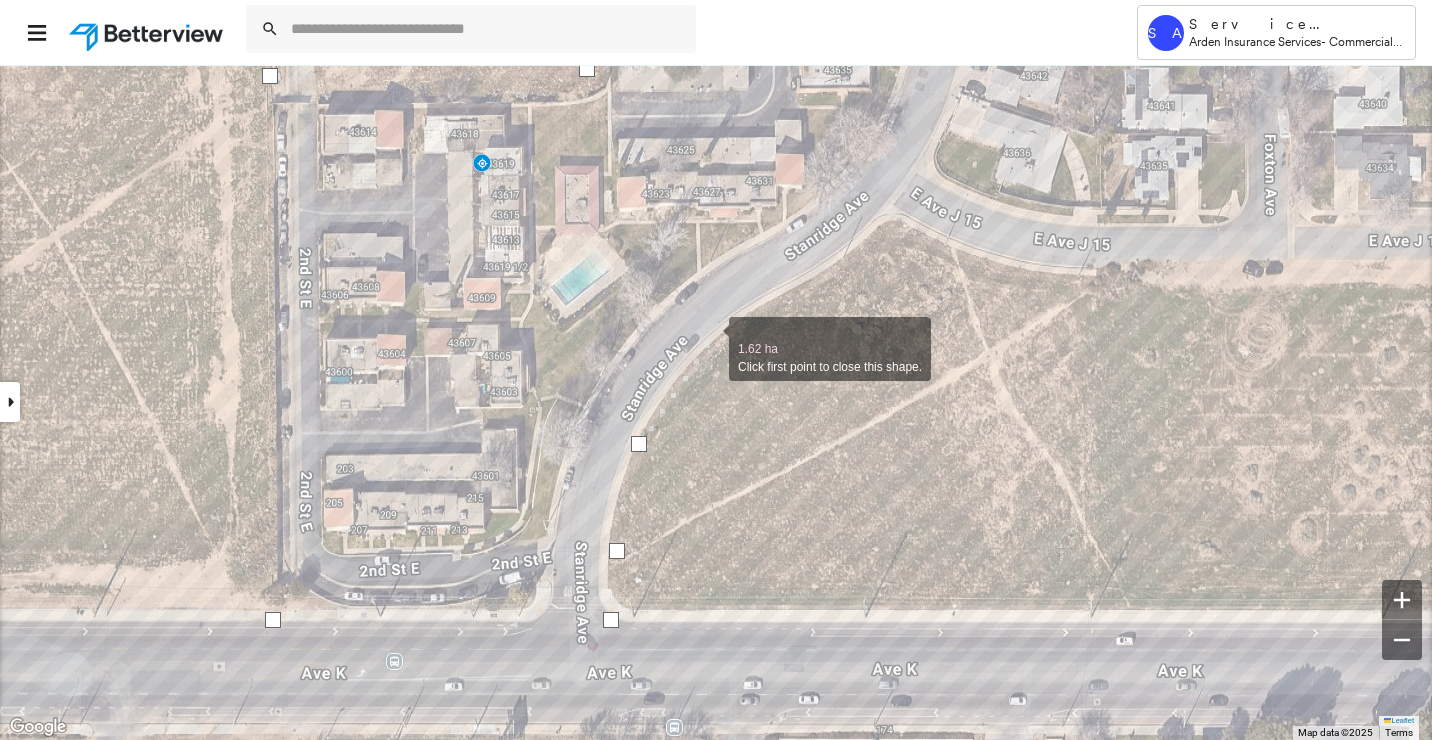click at bounding box center (709, 338) 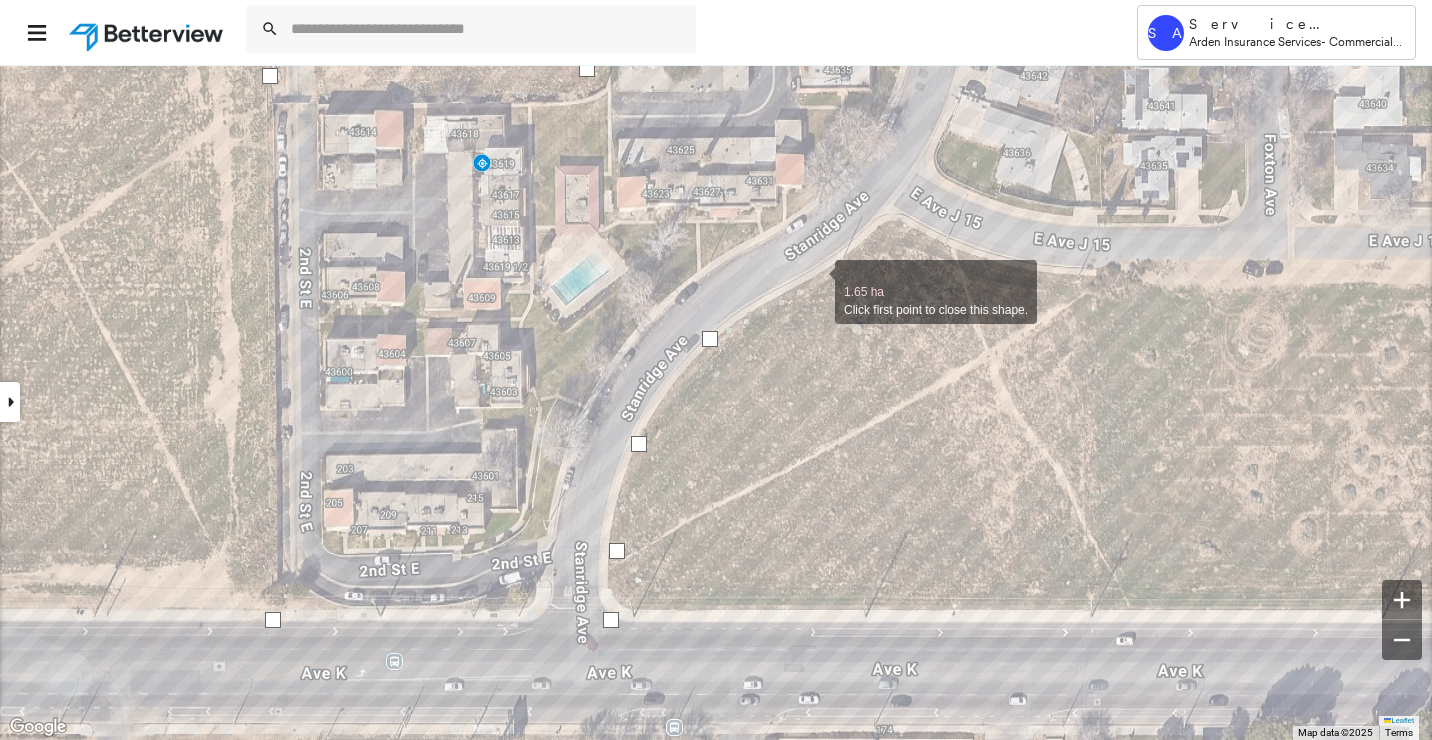 click at bounding box center [815, 281] 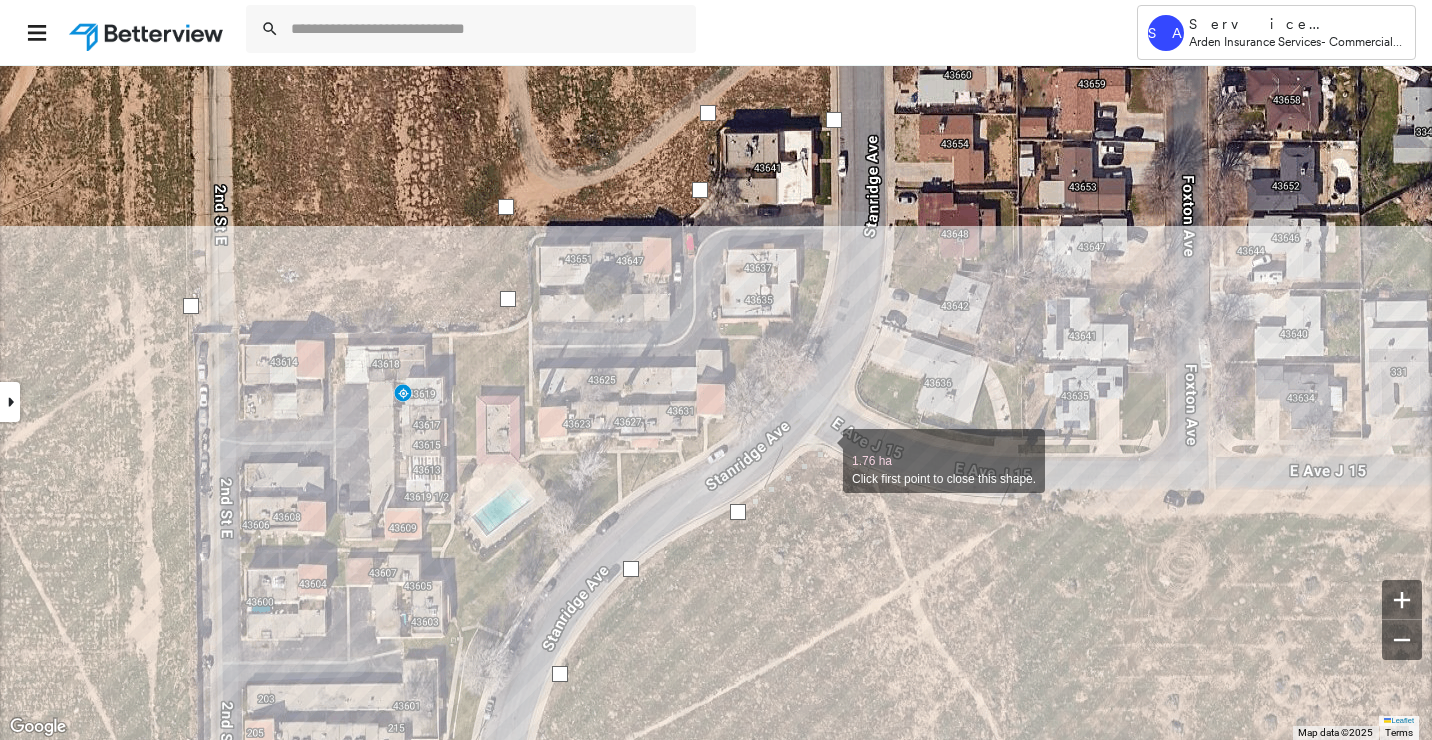 drag, startPoint x: 902, startPoint y: 219, endPoint x: 823, endPoint y: 449, distance: 243.18922 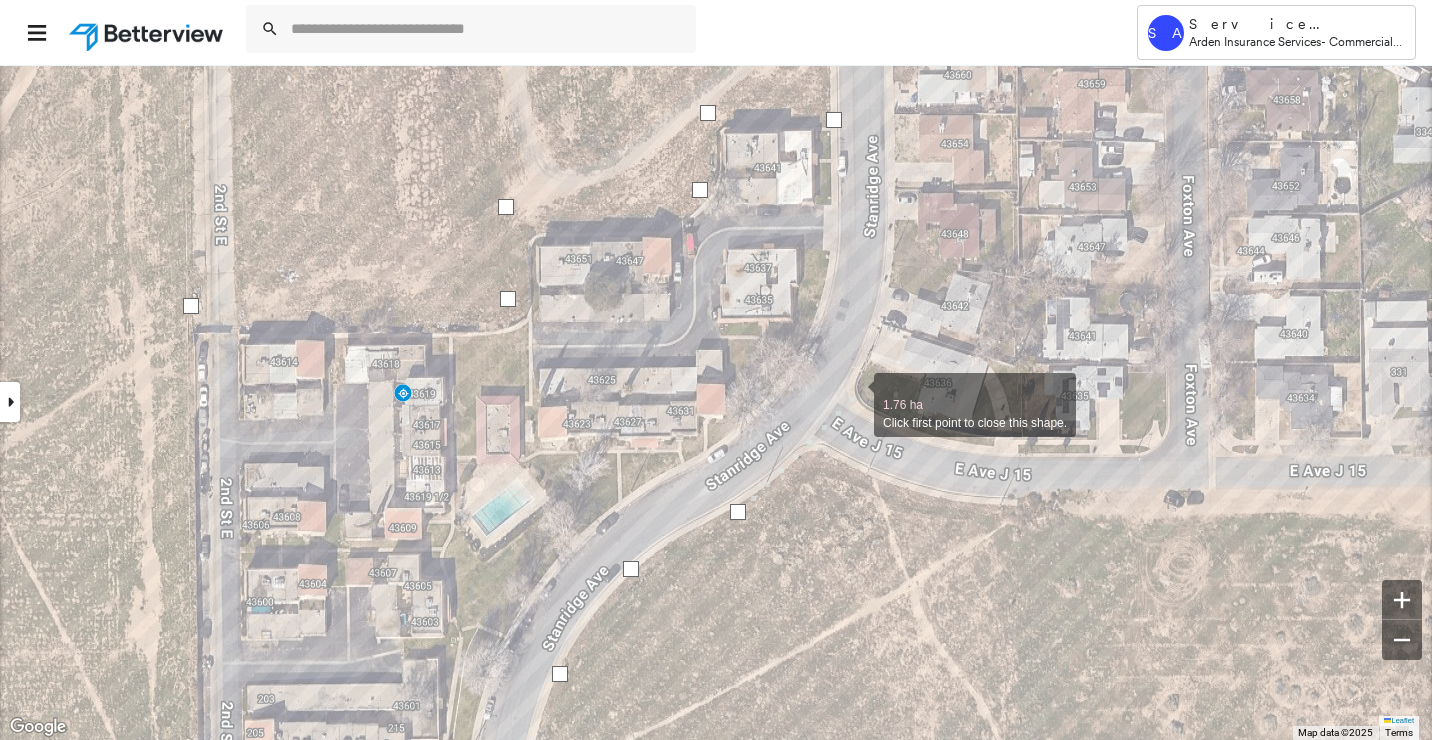 click at bounding box center (854, 394) 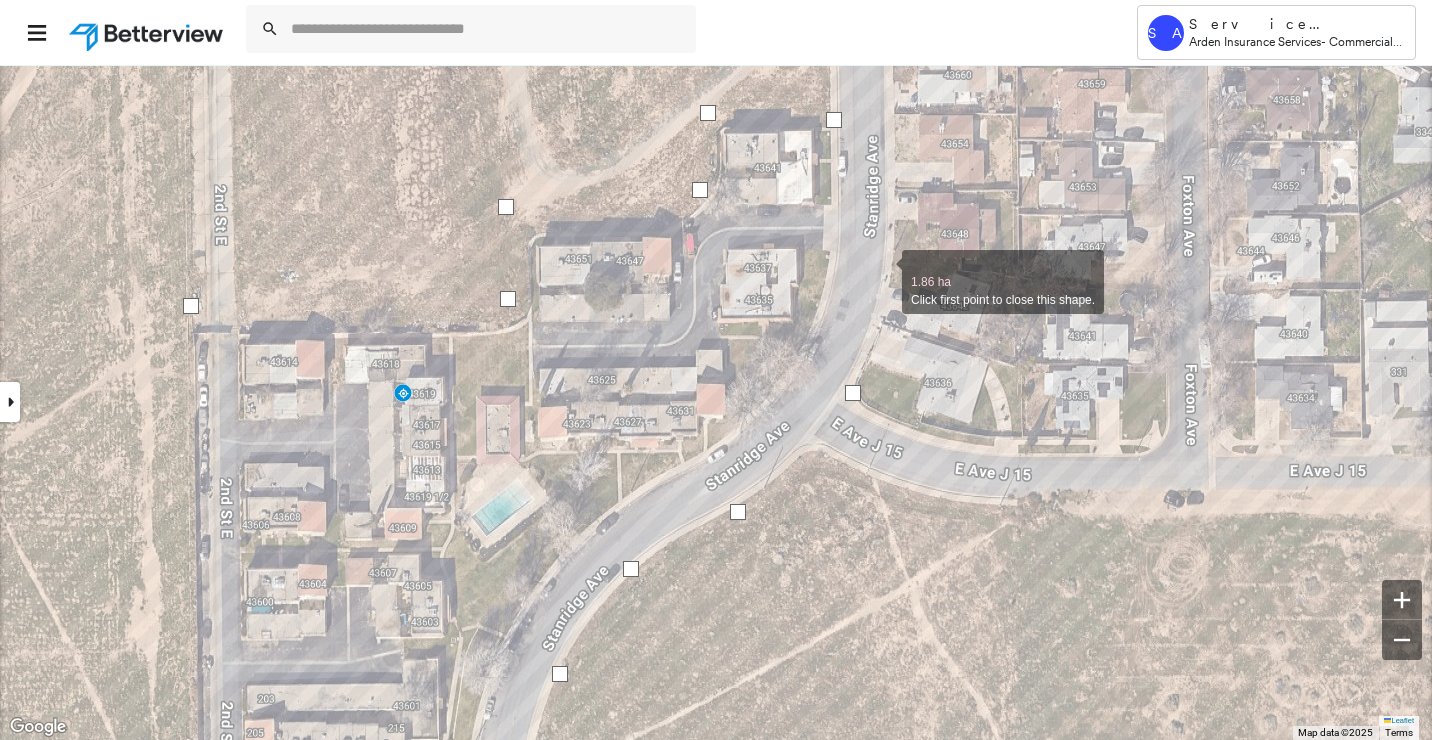 click at bounding box center [882, 271] 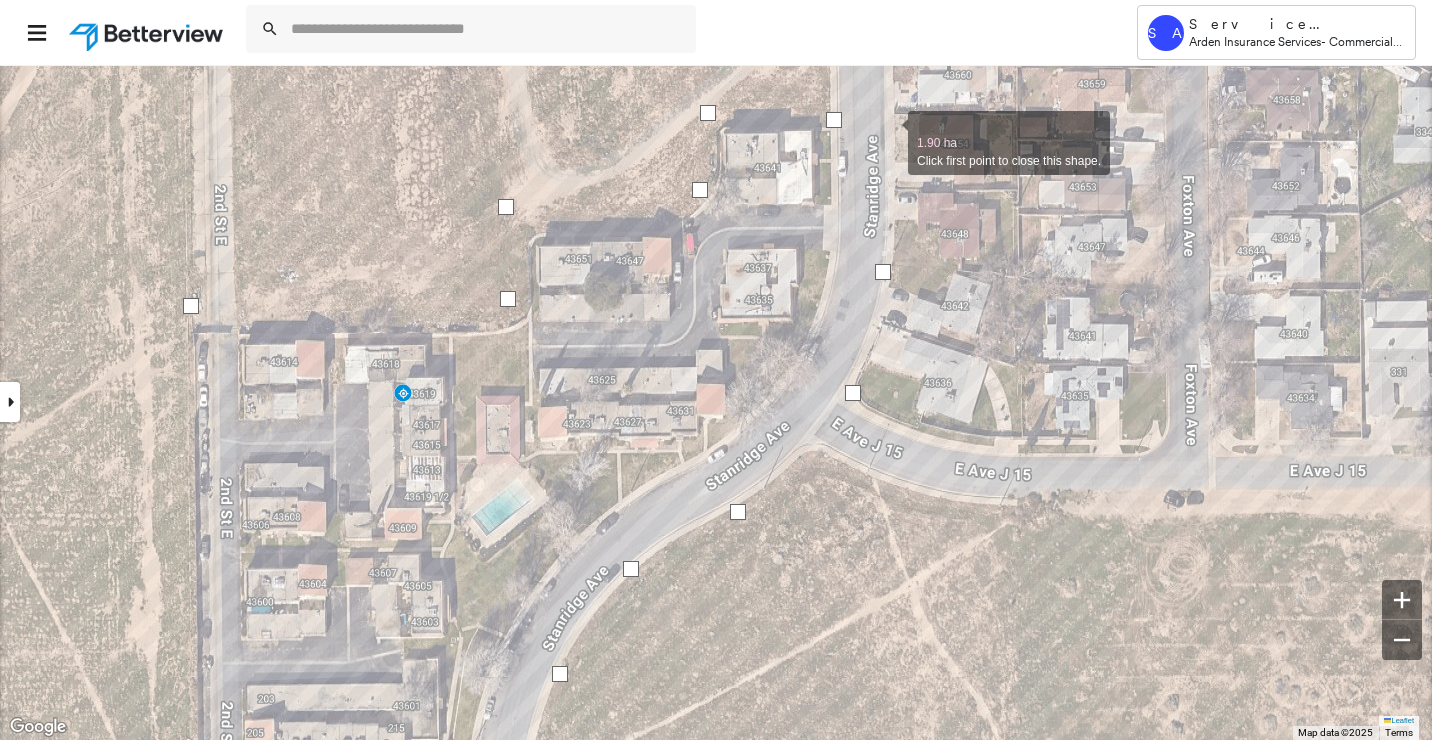 click at bounding box center [888, 132] 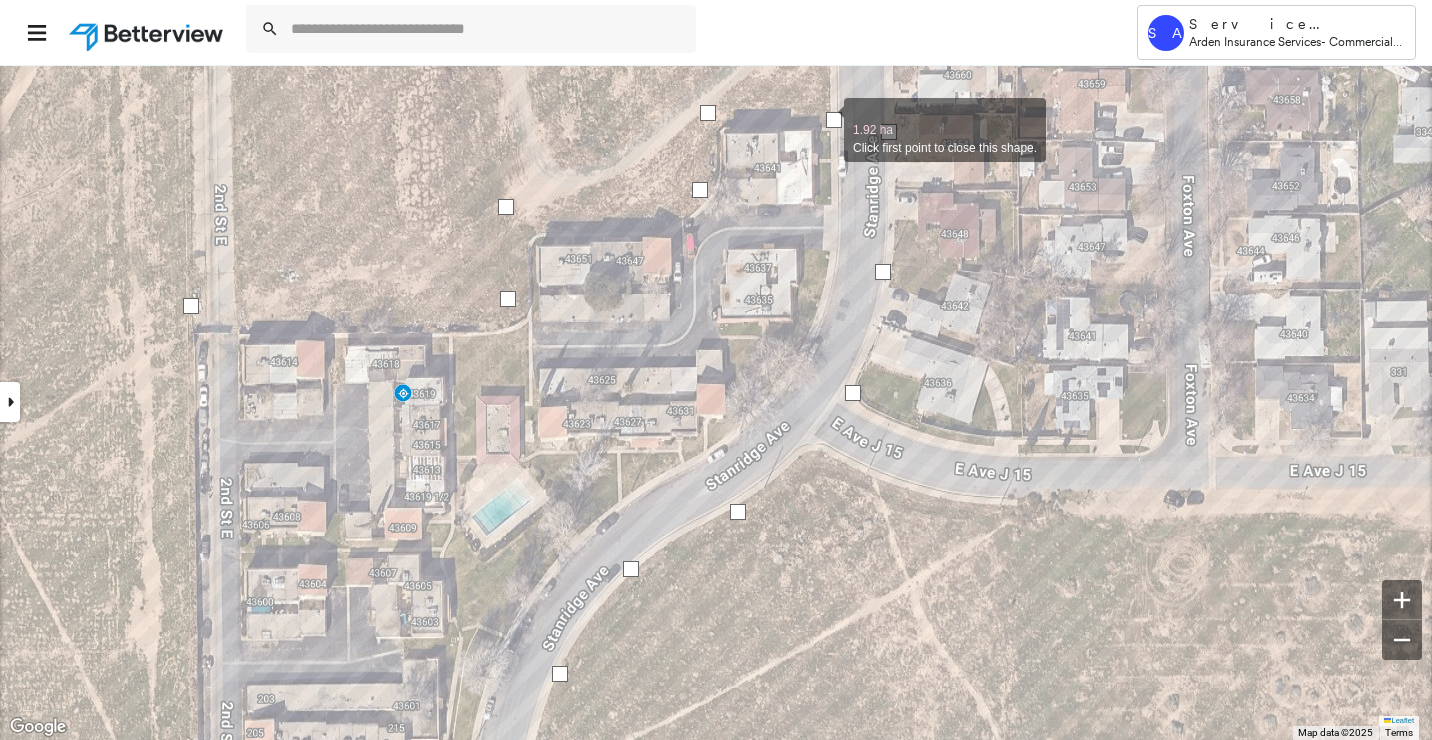 click at bounding box center [824, 119] 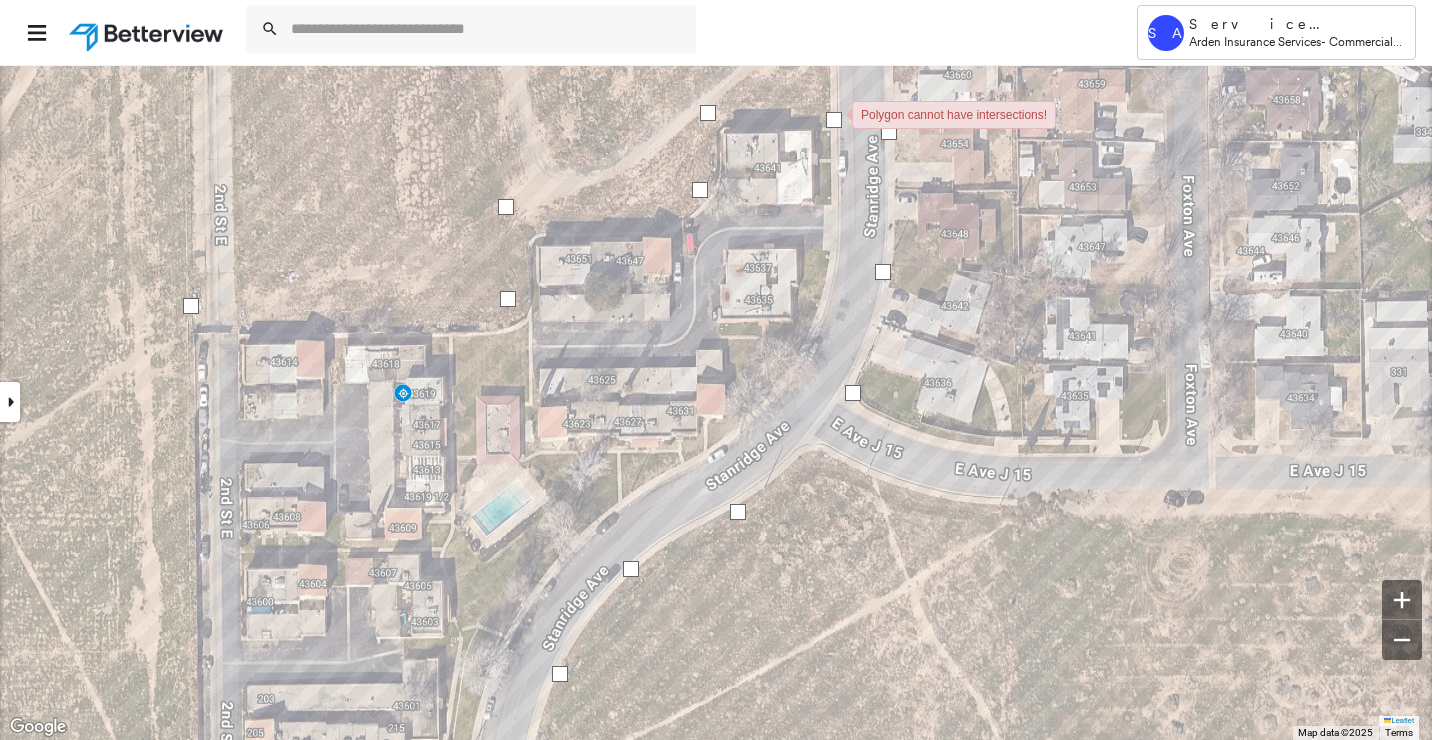 click at bounding box center [834, 120] 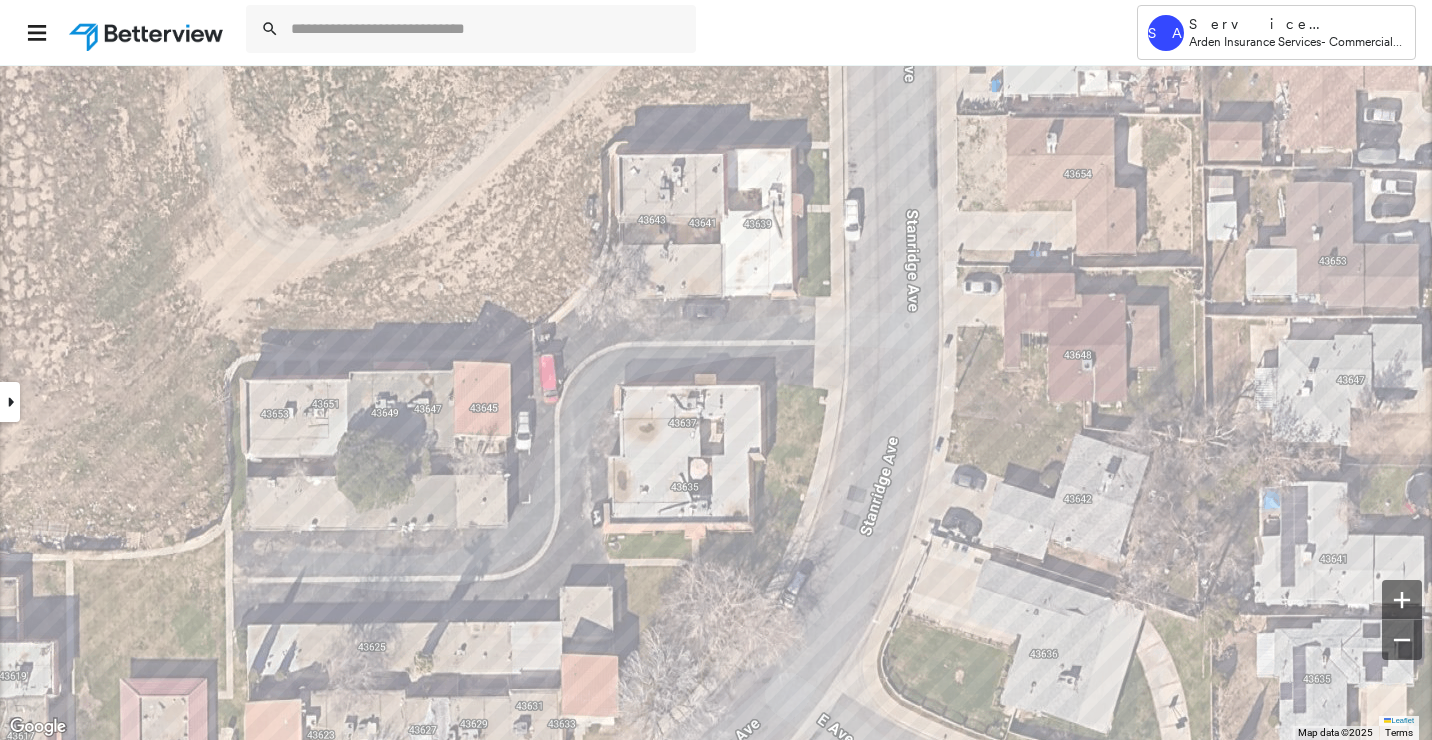 click at bounding box center (10, 402) 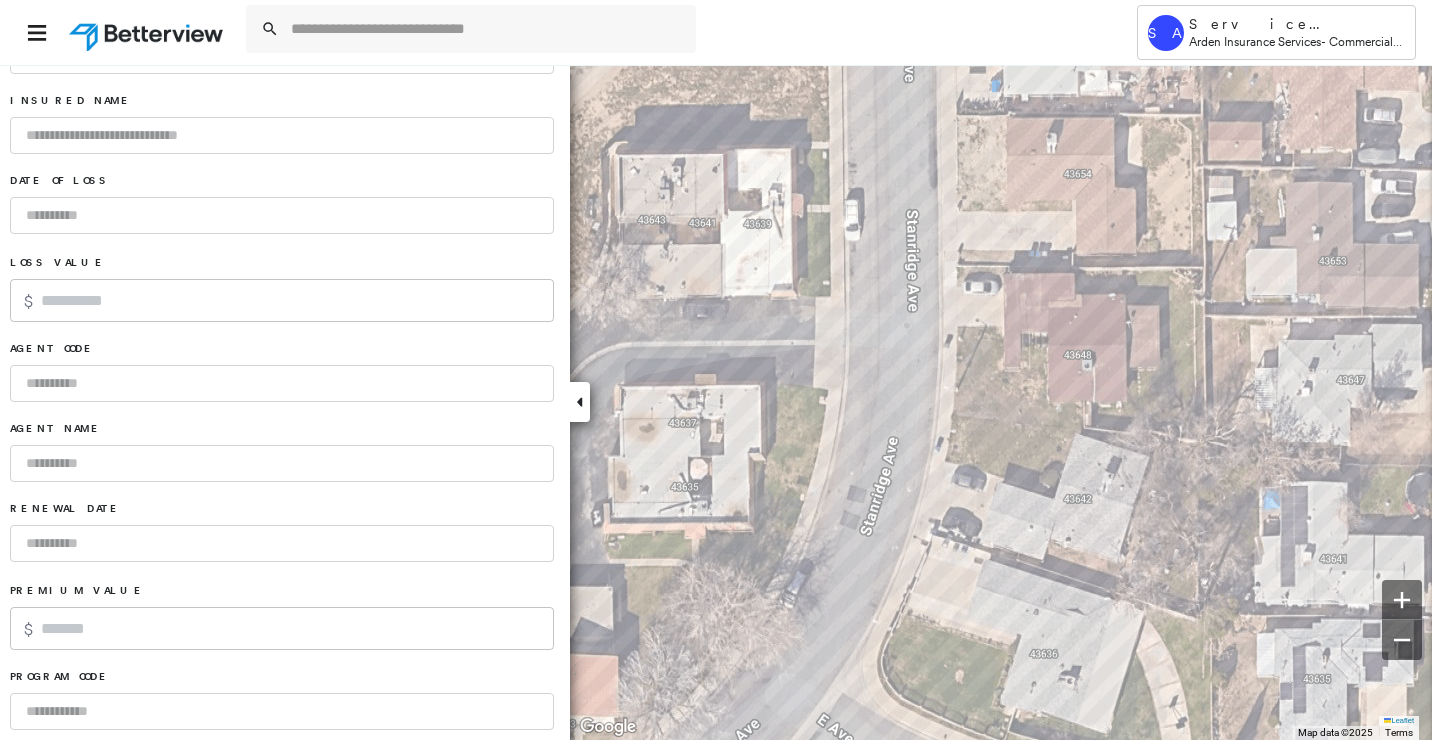scroll, scrollTop: 1313, scrollLeft: 0, axis: vertical 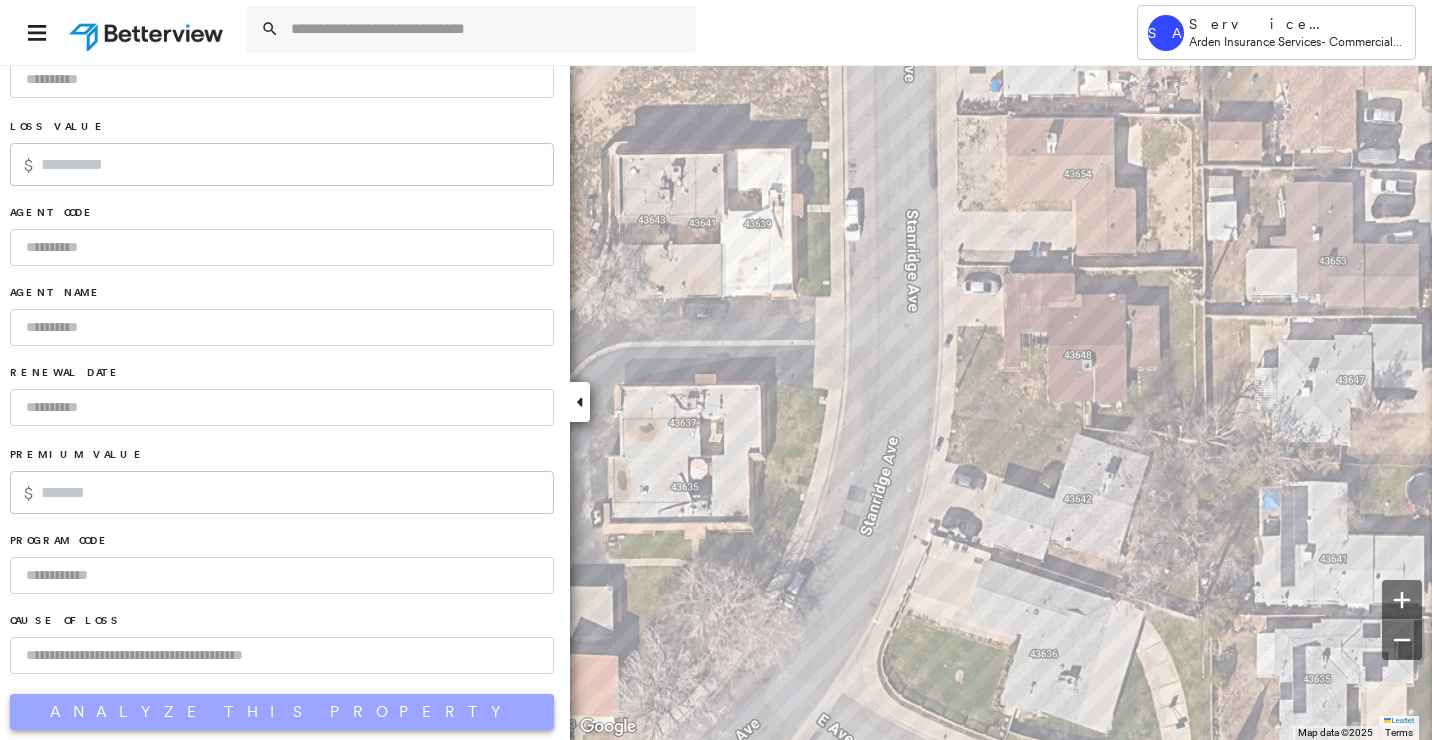 click on "Analyze This Property" at bounding box center [282, 712] 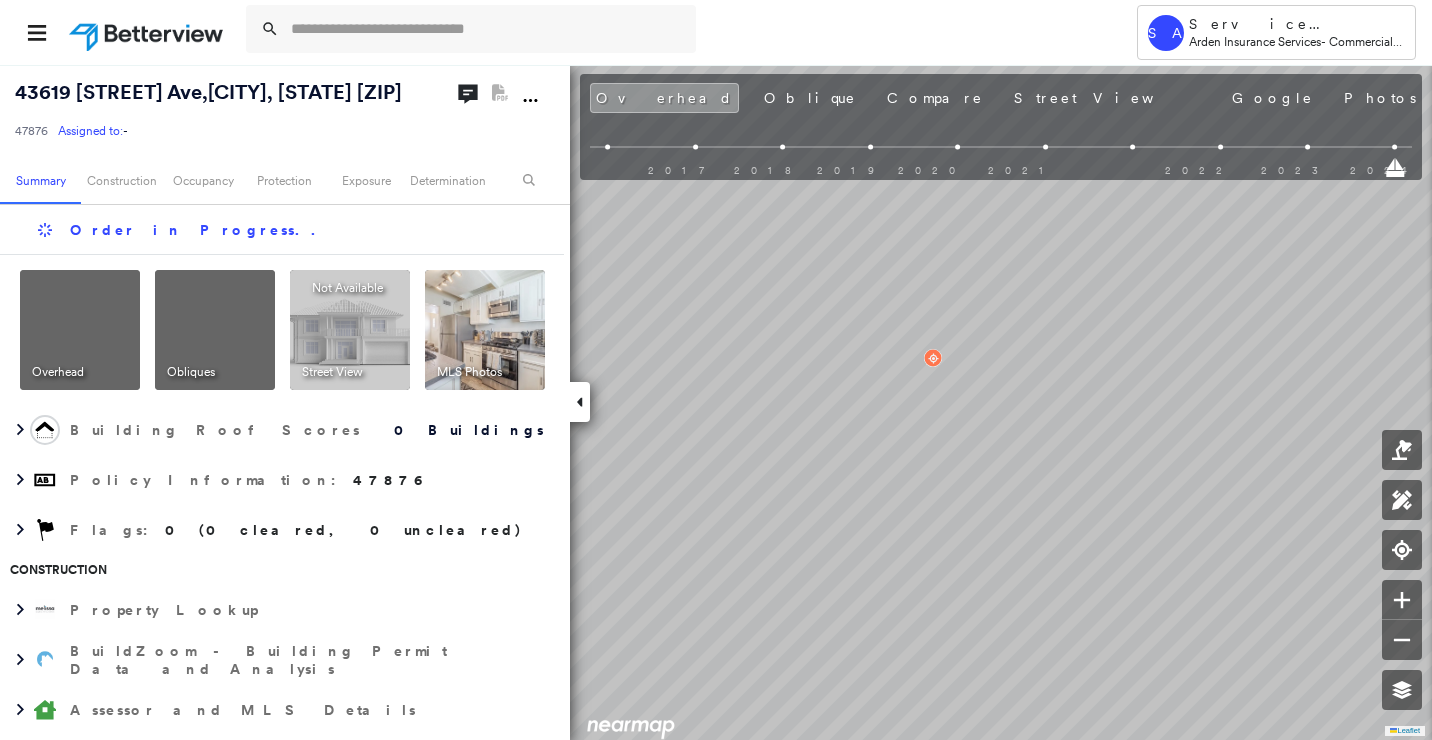 click on "43619  Stanridge Ave ,  Lancaster, CA 93535" at bounding box center (208, 92) 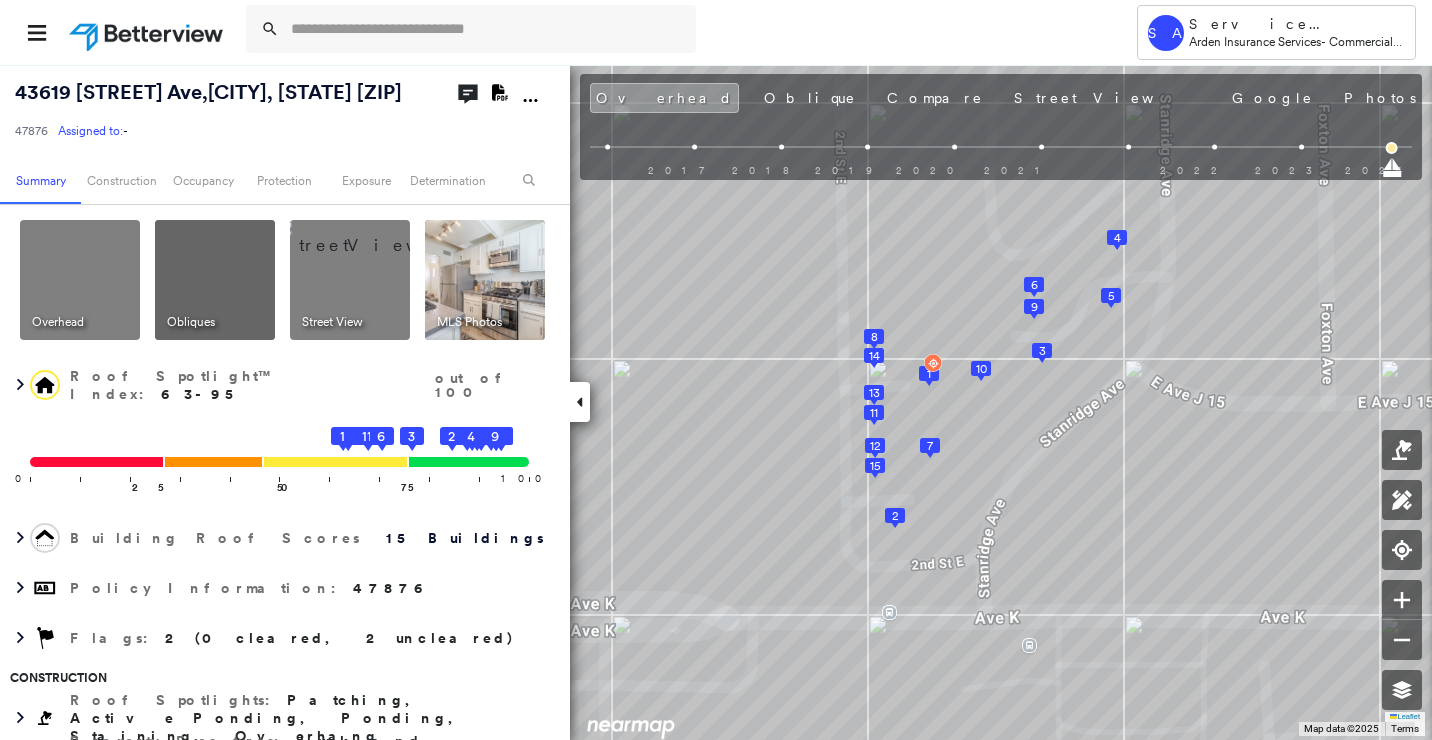 click 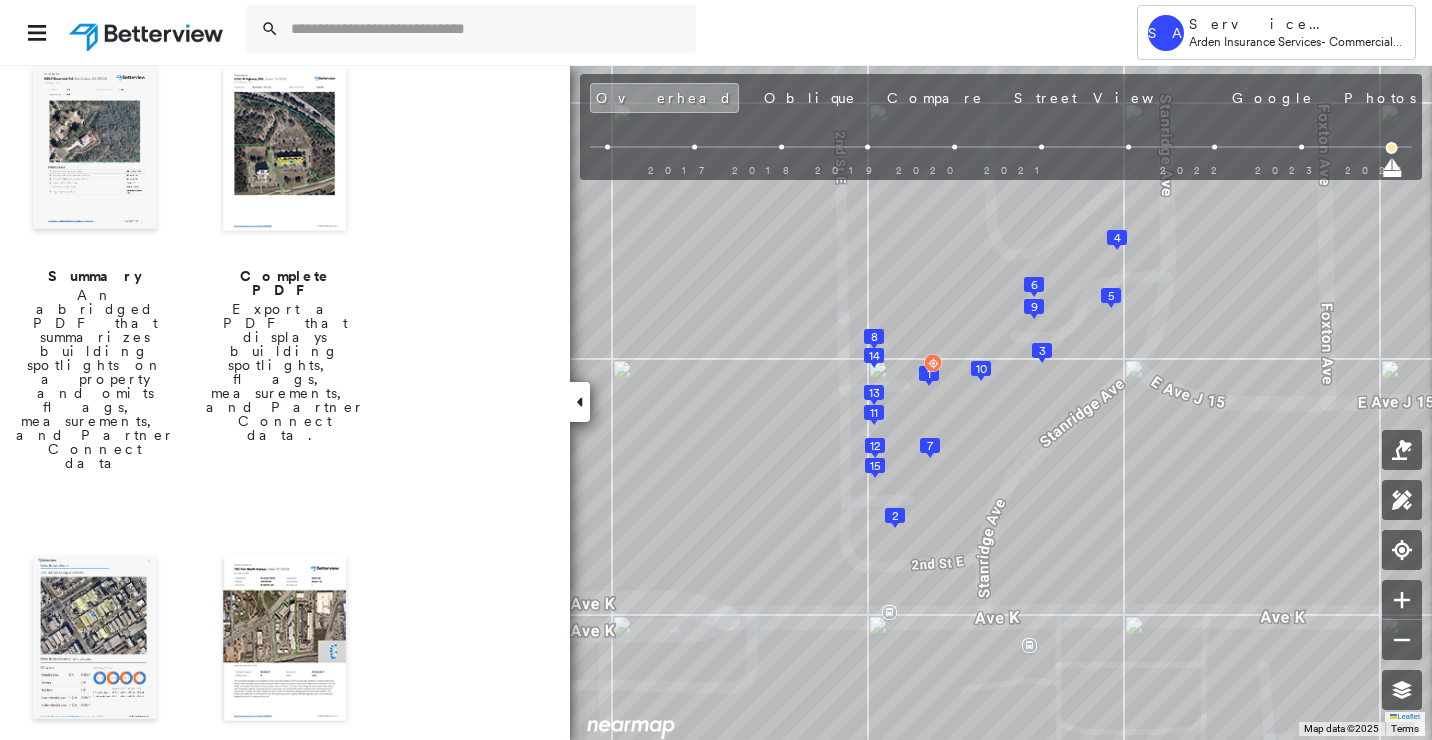 scroll, scrollTop: 400, scrollLeft: 0, axis: vertical 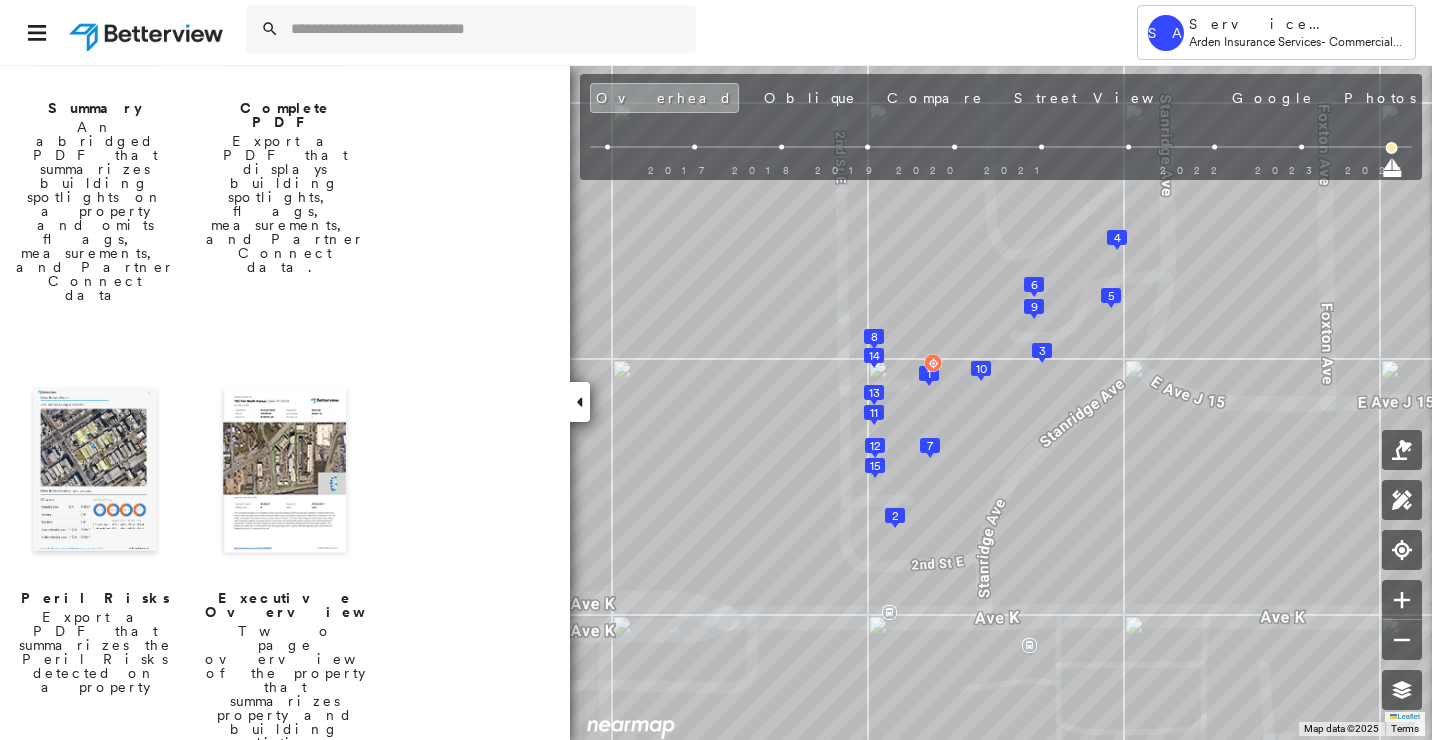 click at bounding box center (95, 472) 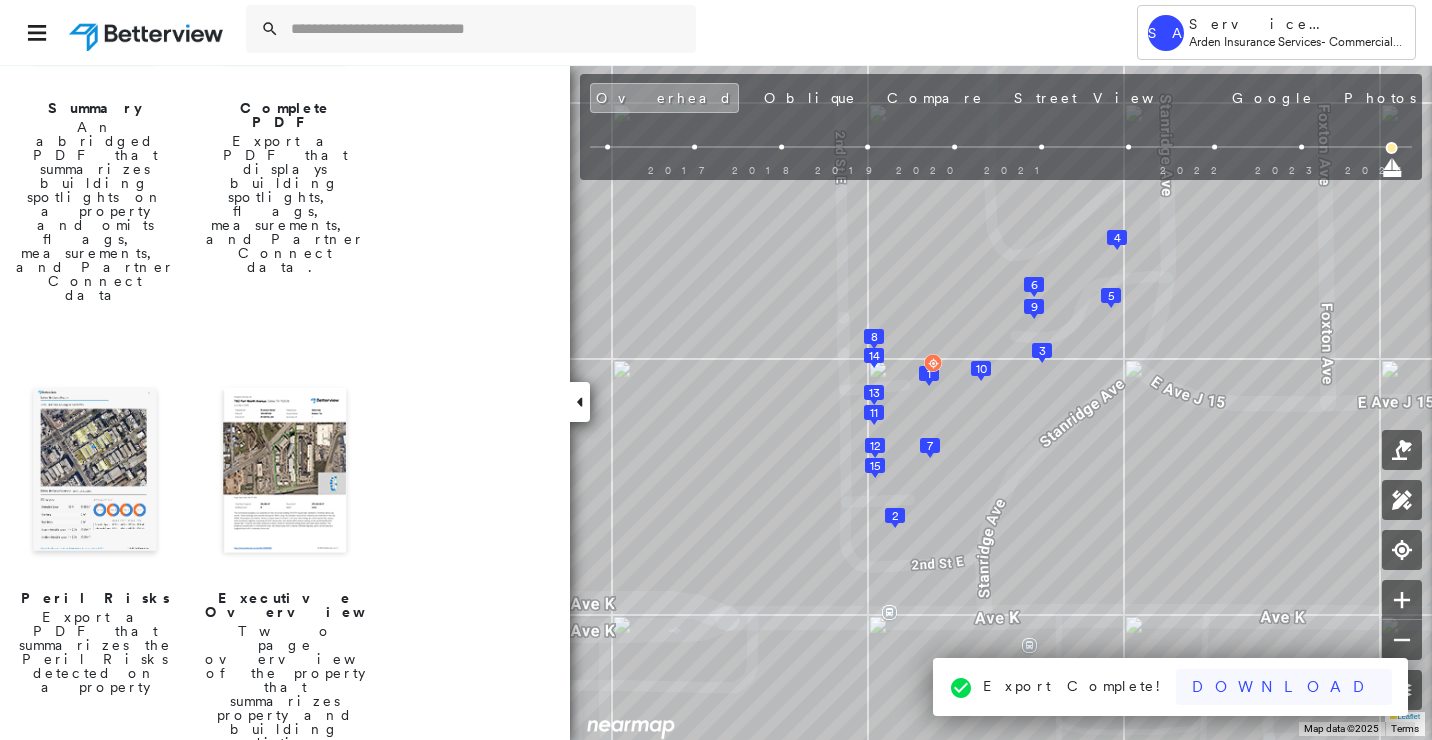 click on "Download" at bounding box center (1284, 687) 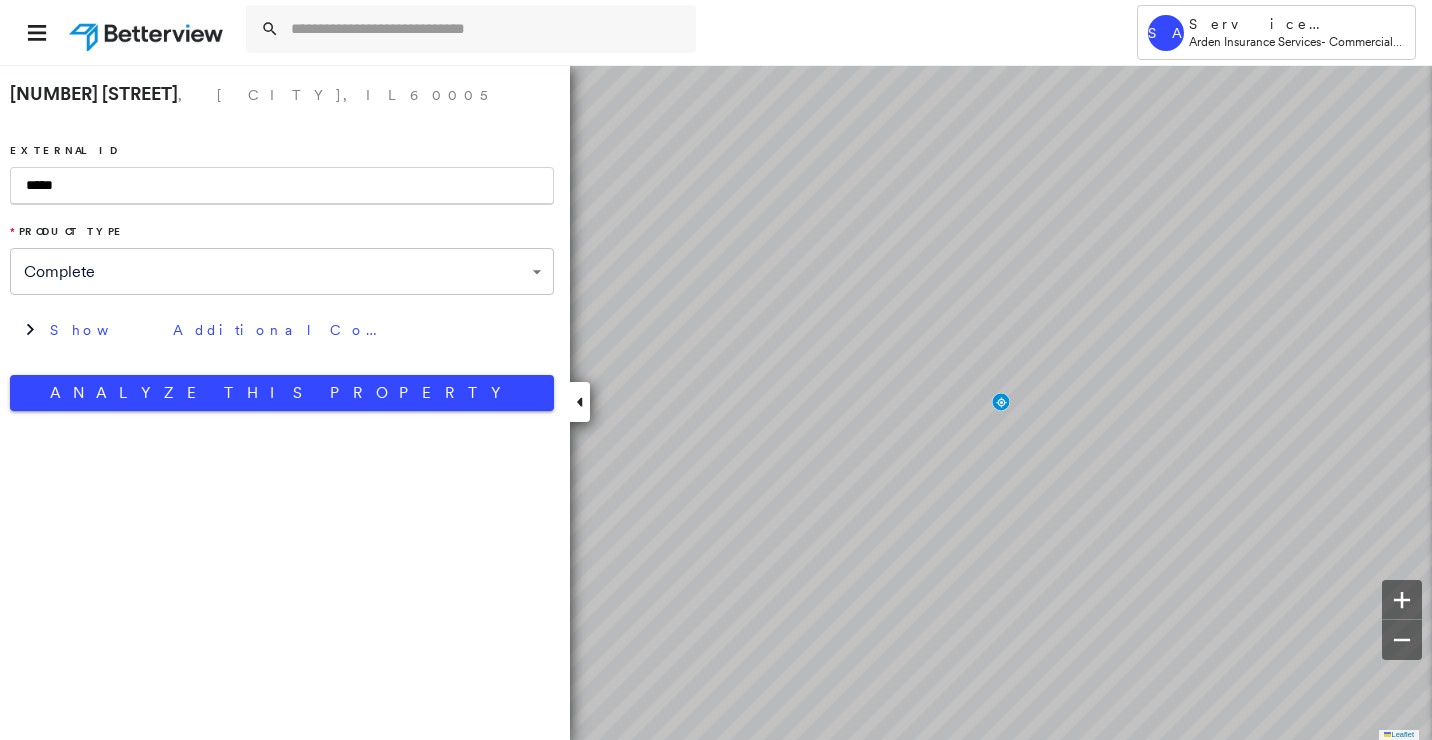 scroll, scrollTop: 0, scrollLeft: 0, axis: both 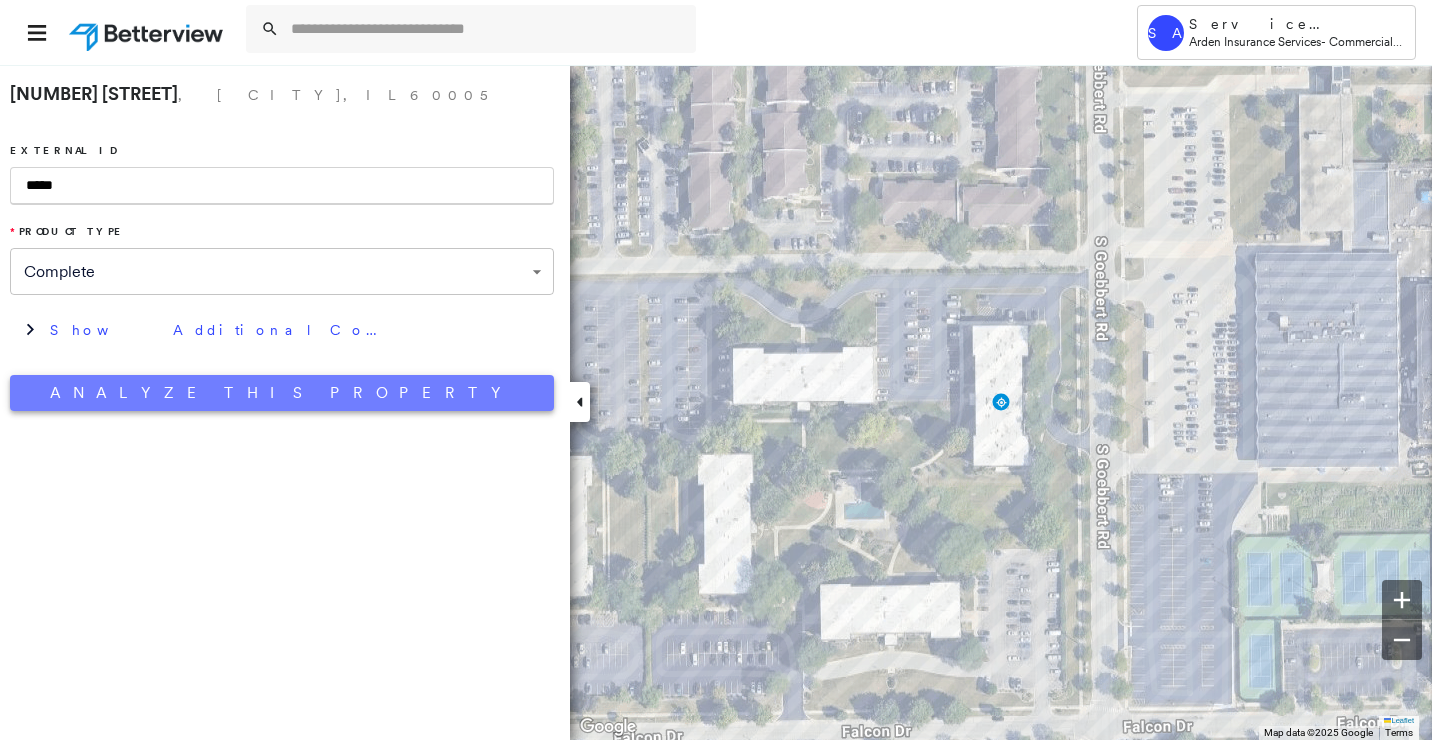 click on "Analyze This Property" at bounding box center [282, 393] 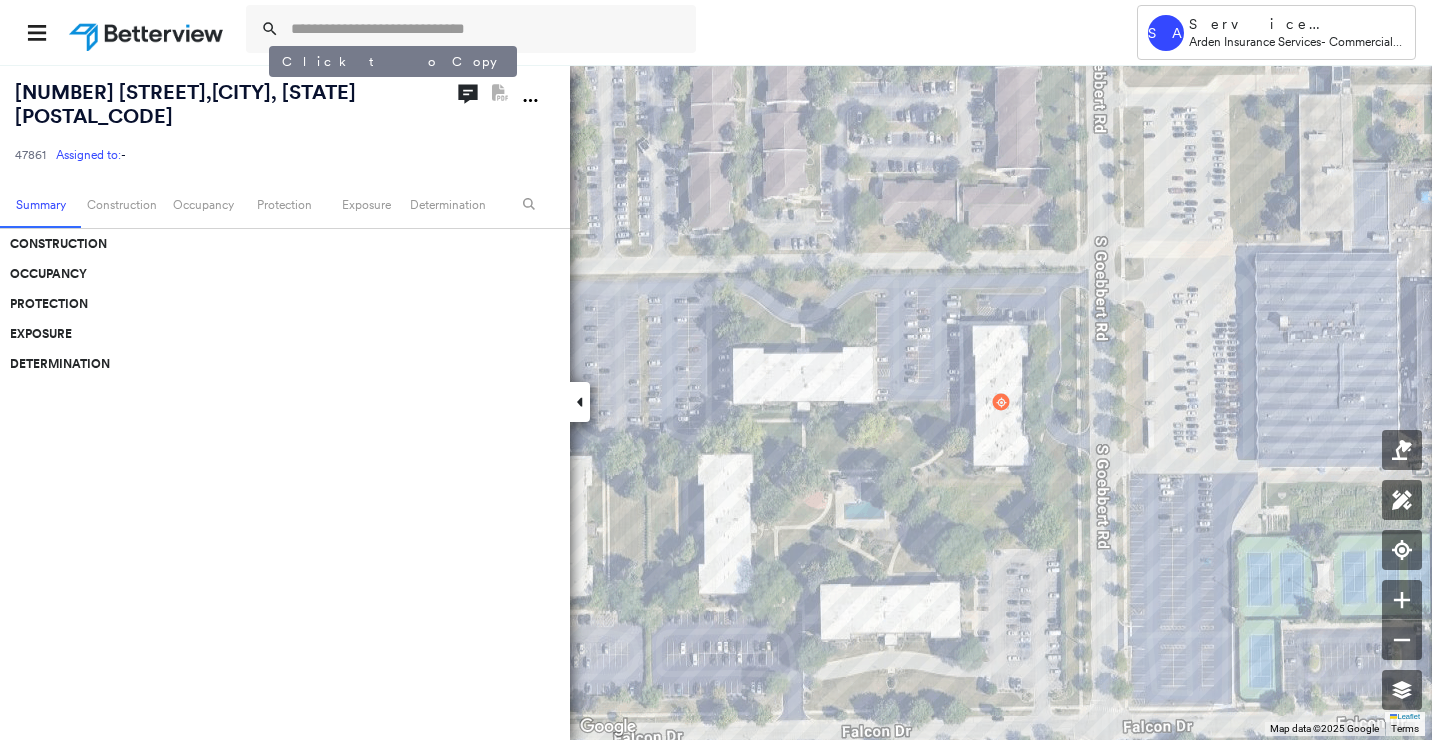 click on "2206 S Goebbert Rd ,  Arlington Heights, IL 60005" at bounding box center [185, 104] 